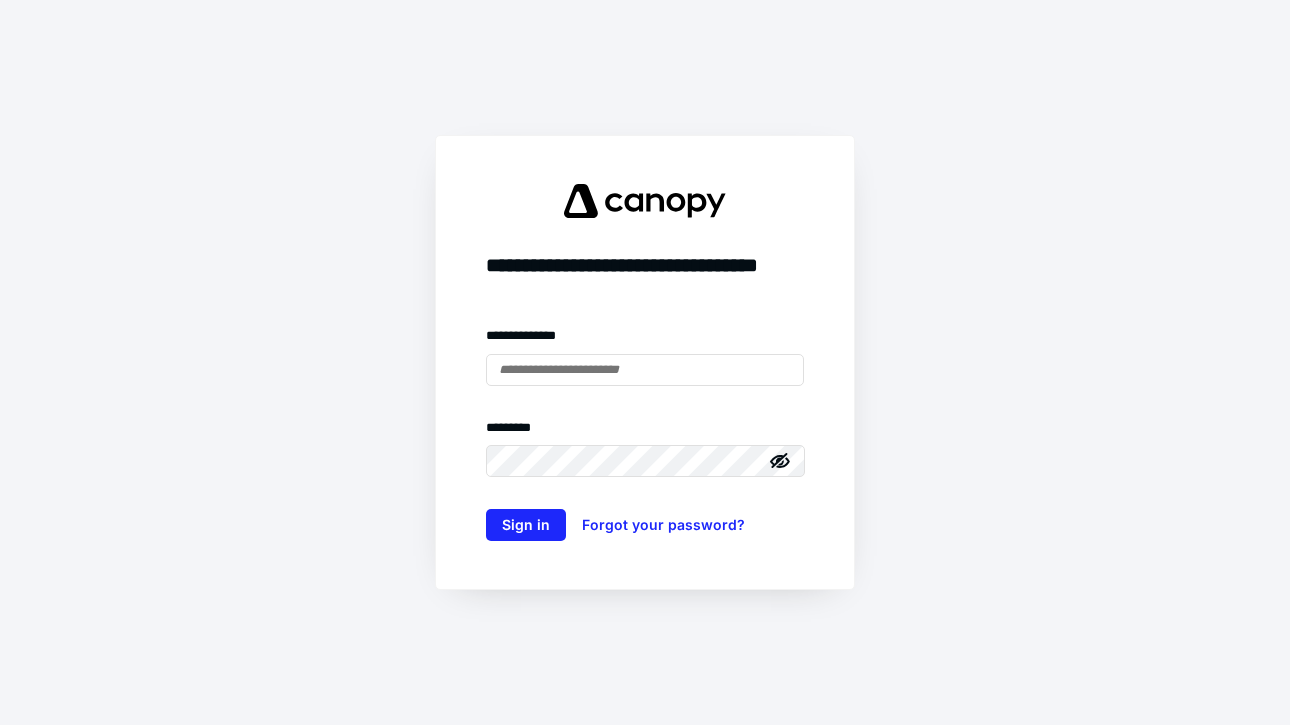 scroll, scrollTop: 0, scrollLeft: 0, axis: both 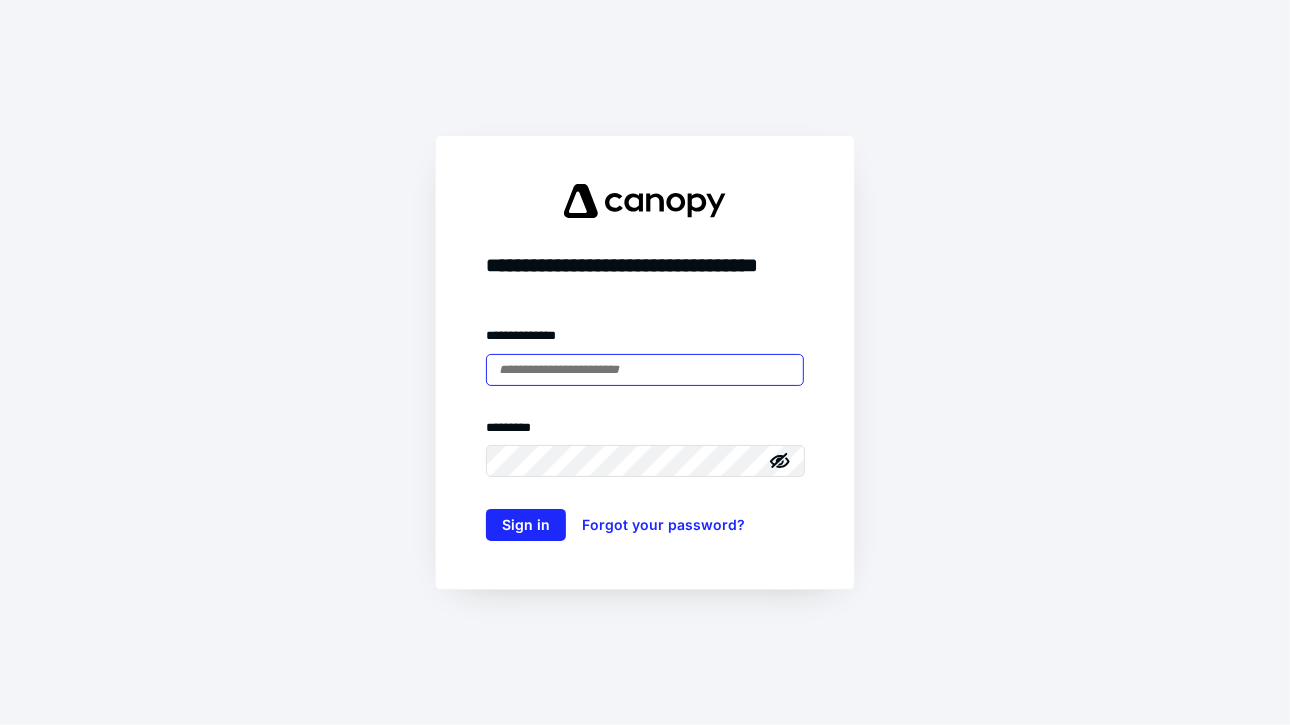 type on "**********" 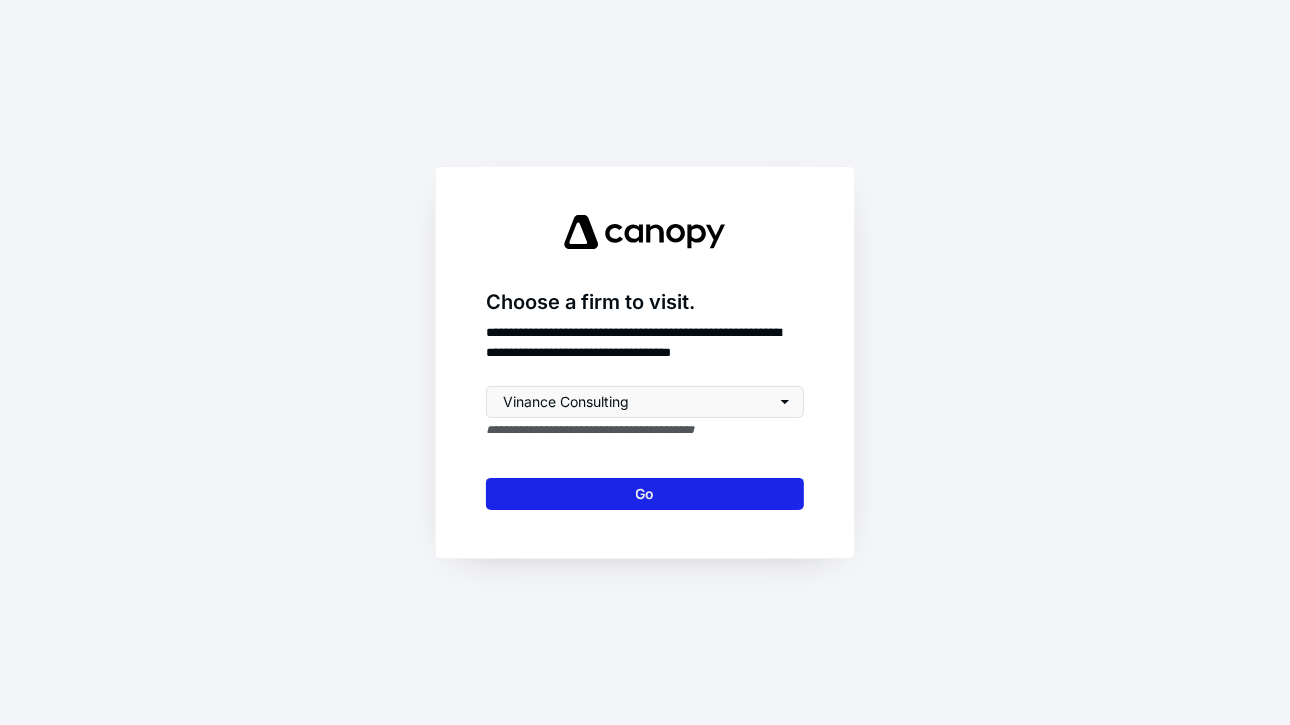 click on "Go" at bounding box center (645, 494) 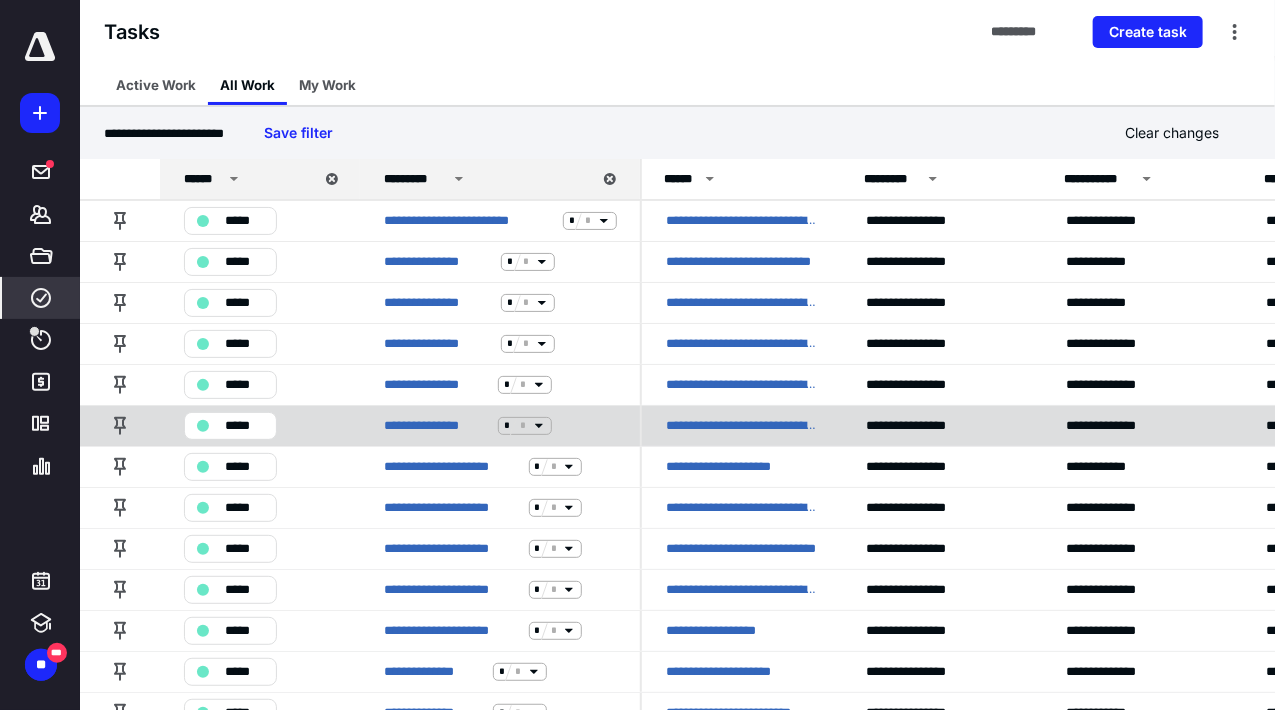scroll, scrollTop: 0, scrollLeft: 0, axis: both 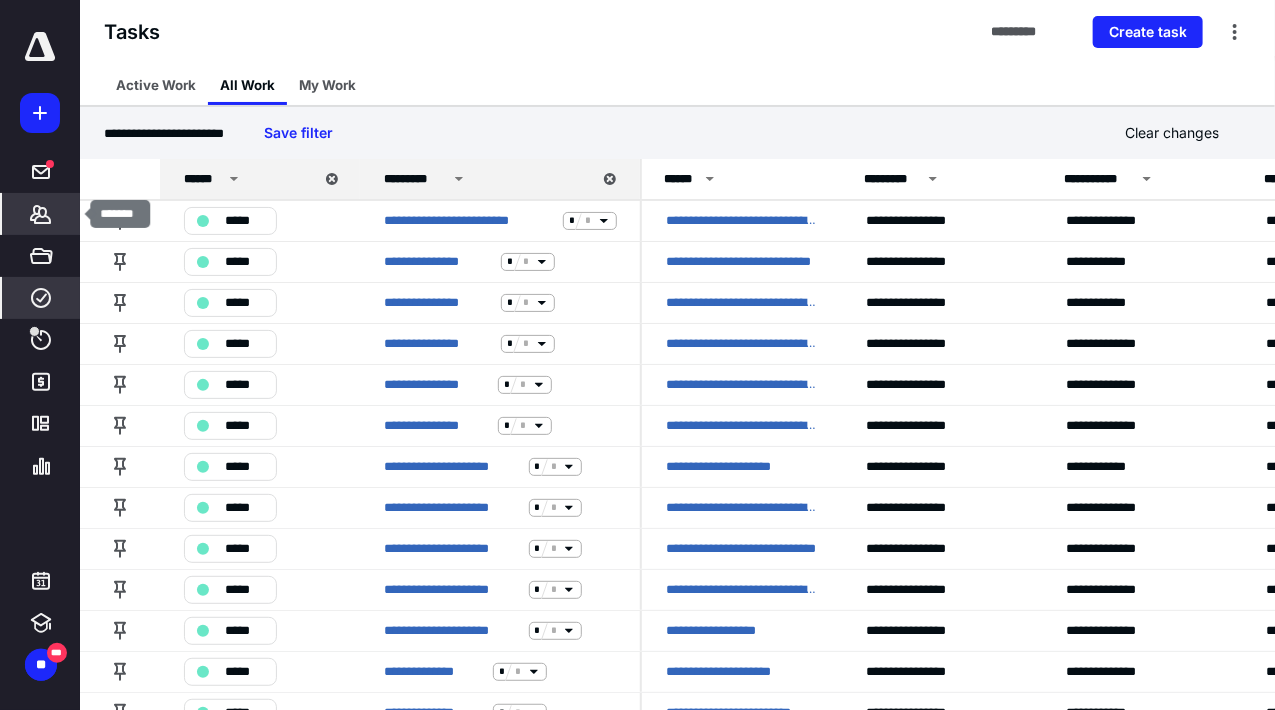 click 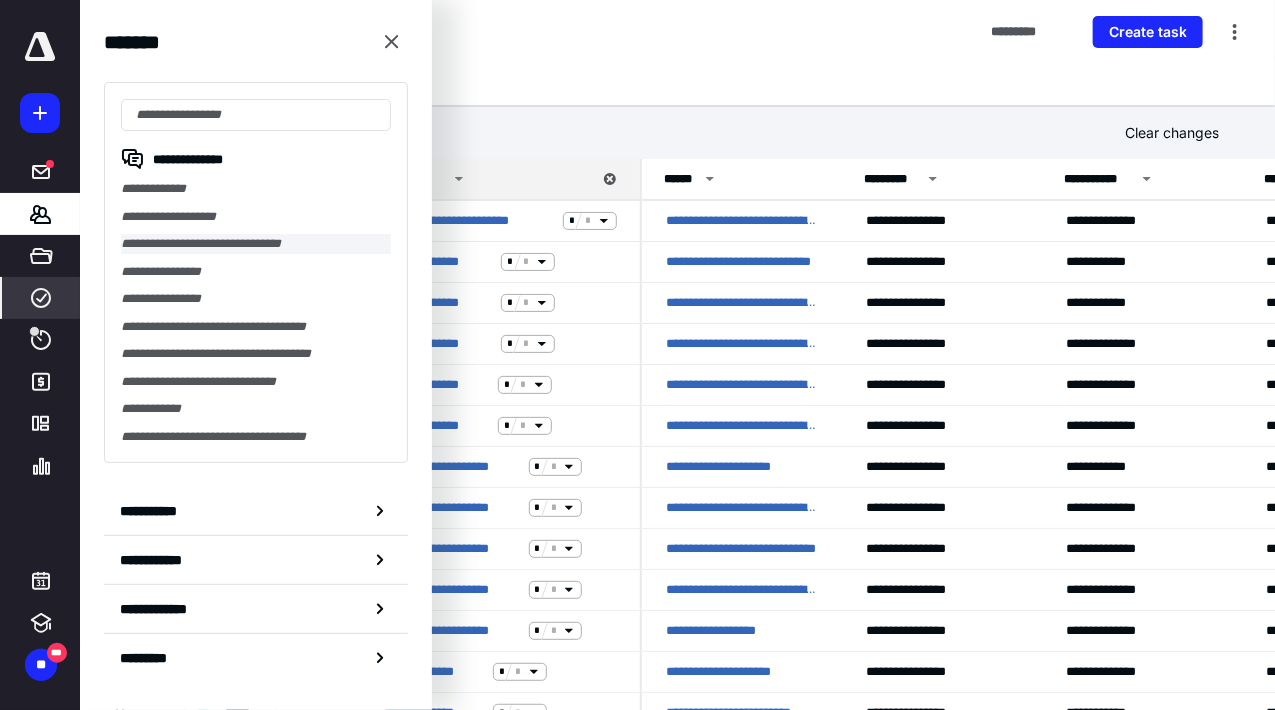 click on "**********" at bounding box center (256, 244) 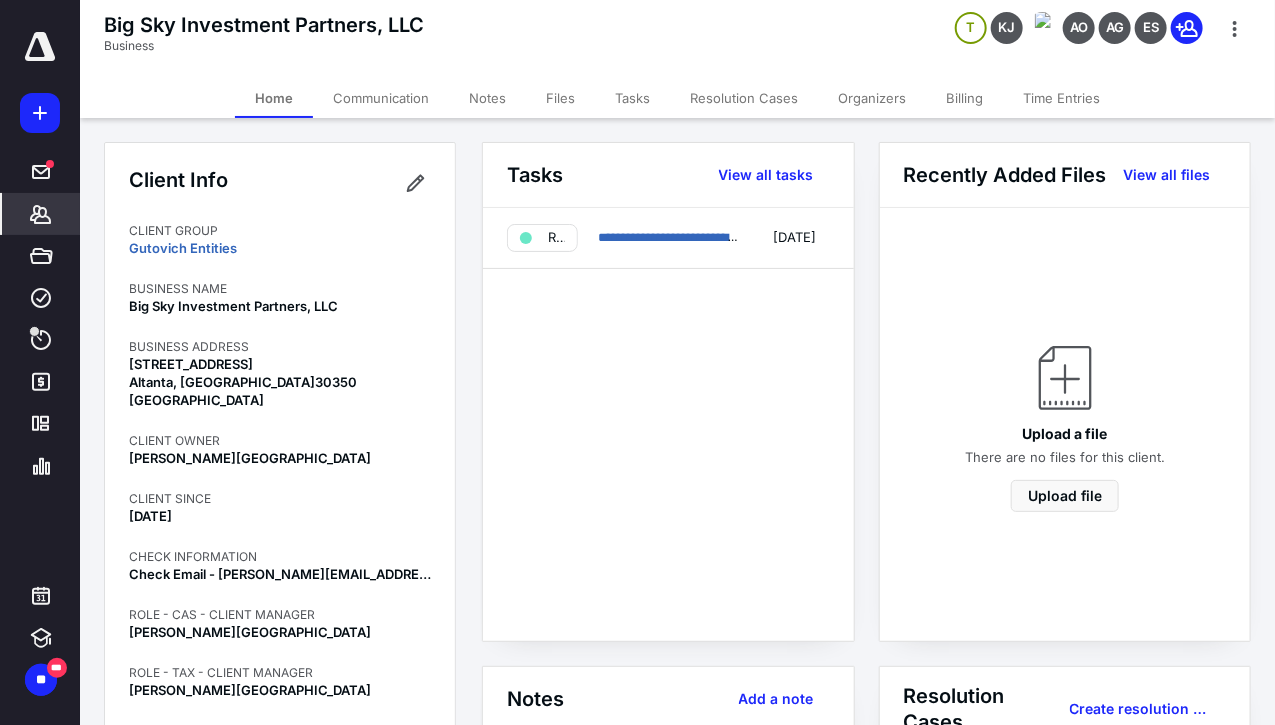 click on "Tasks" at bounding box center [632, 98] 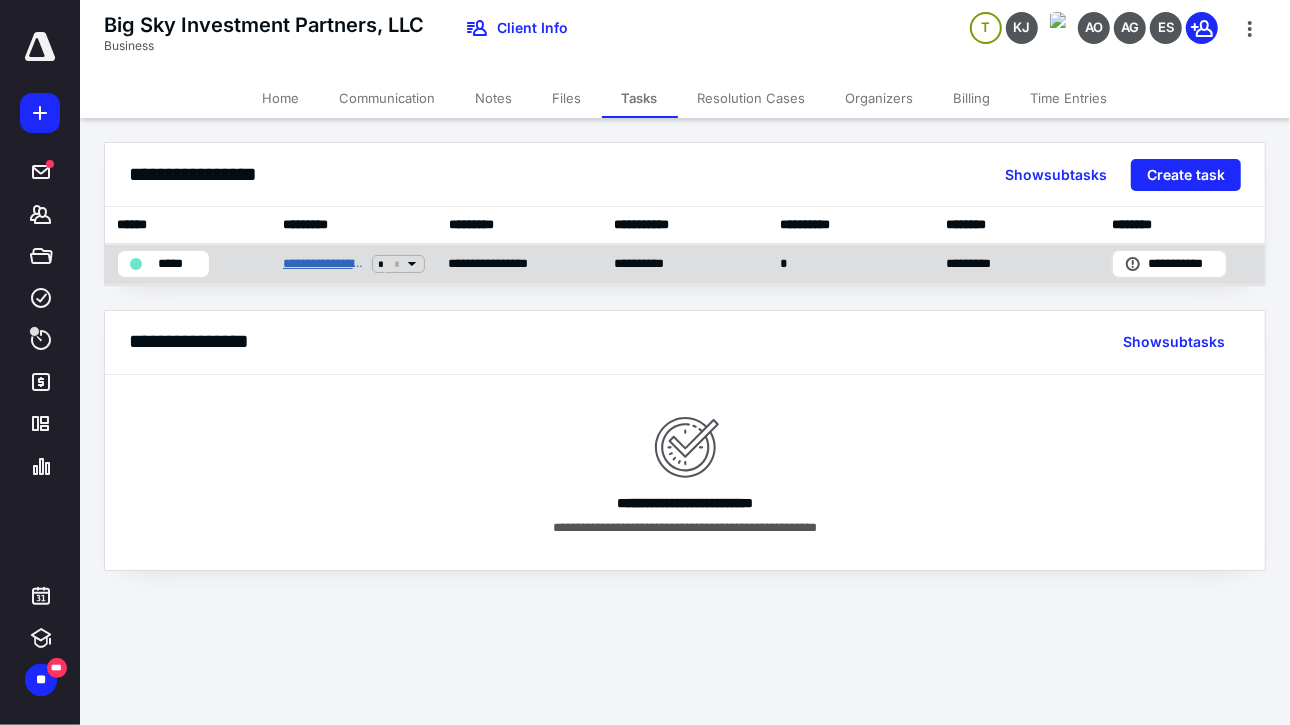 click on "**********" at bounding box center (323, 264) 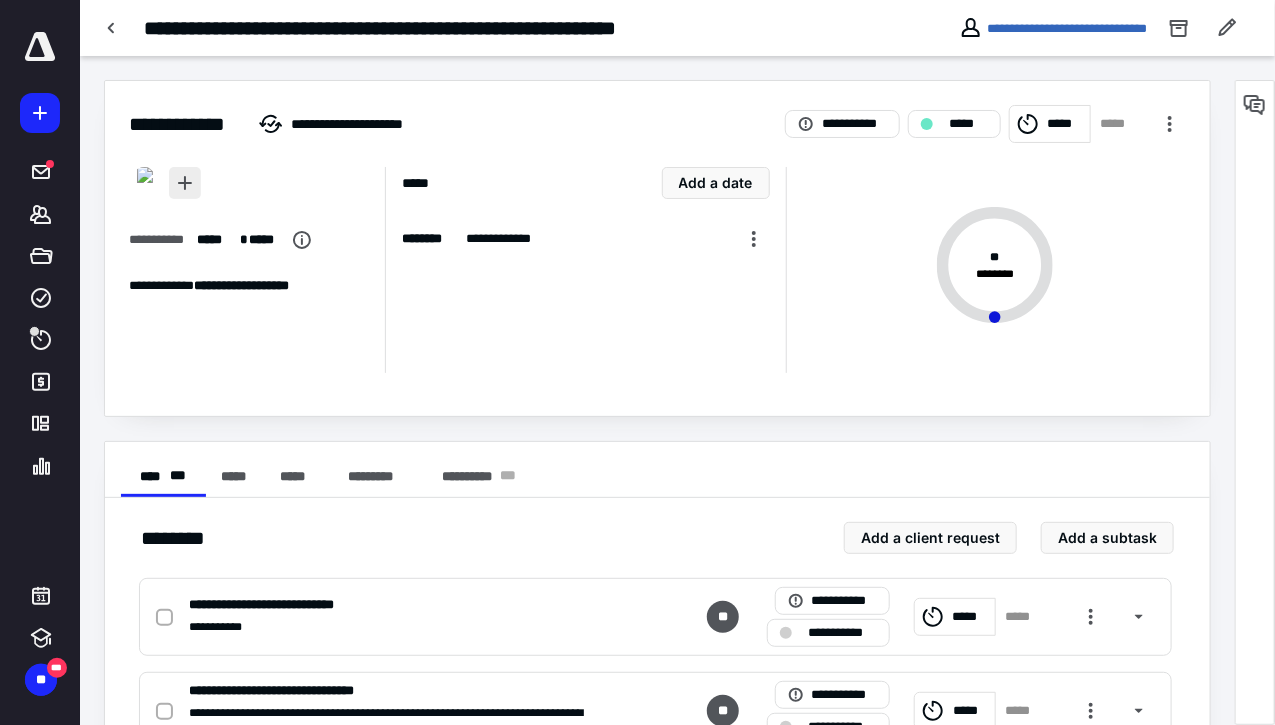 click at bounding box center [185, 183] 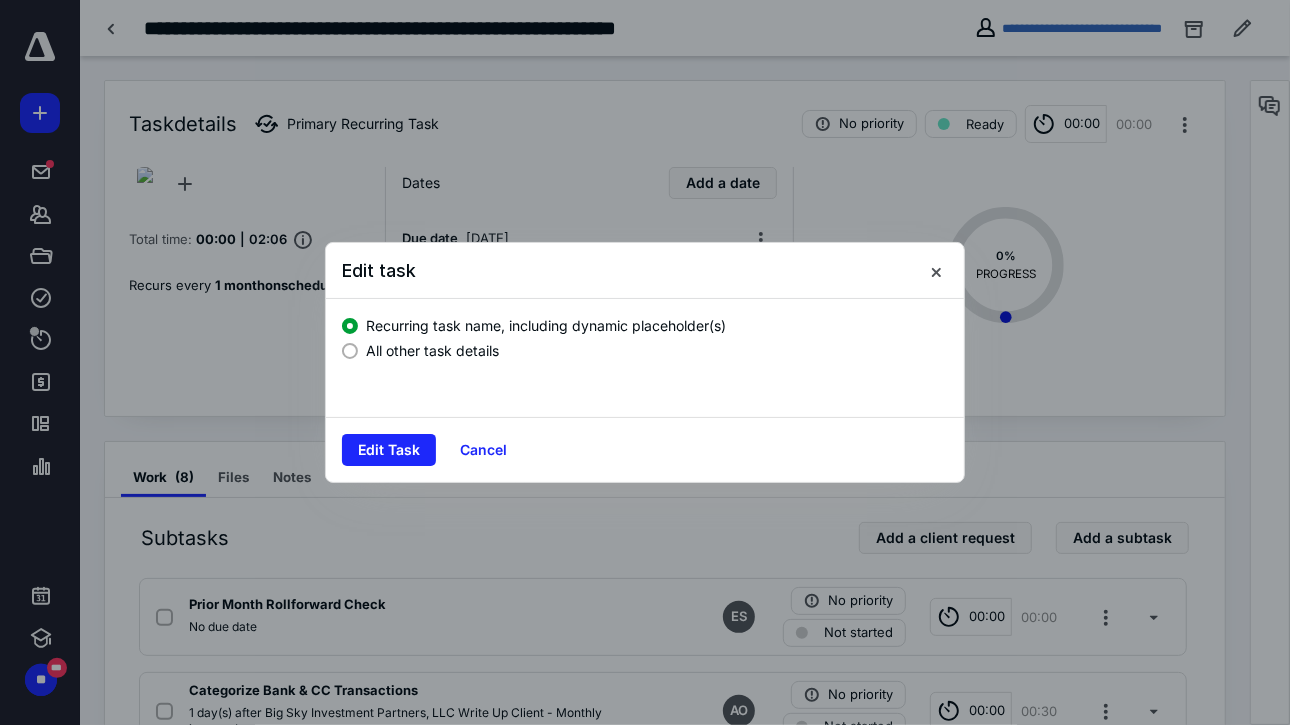 click at bounding box center (350, 351) 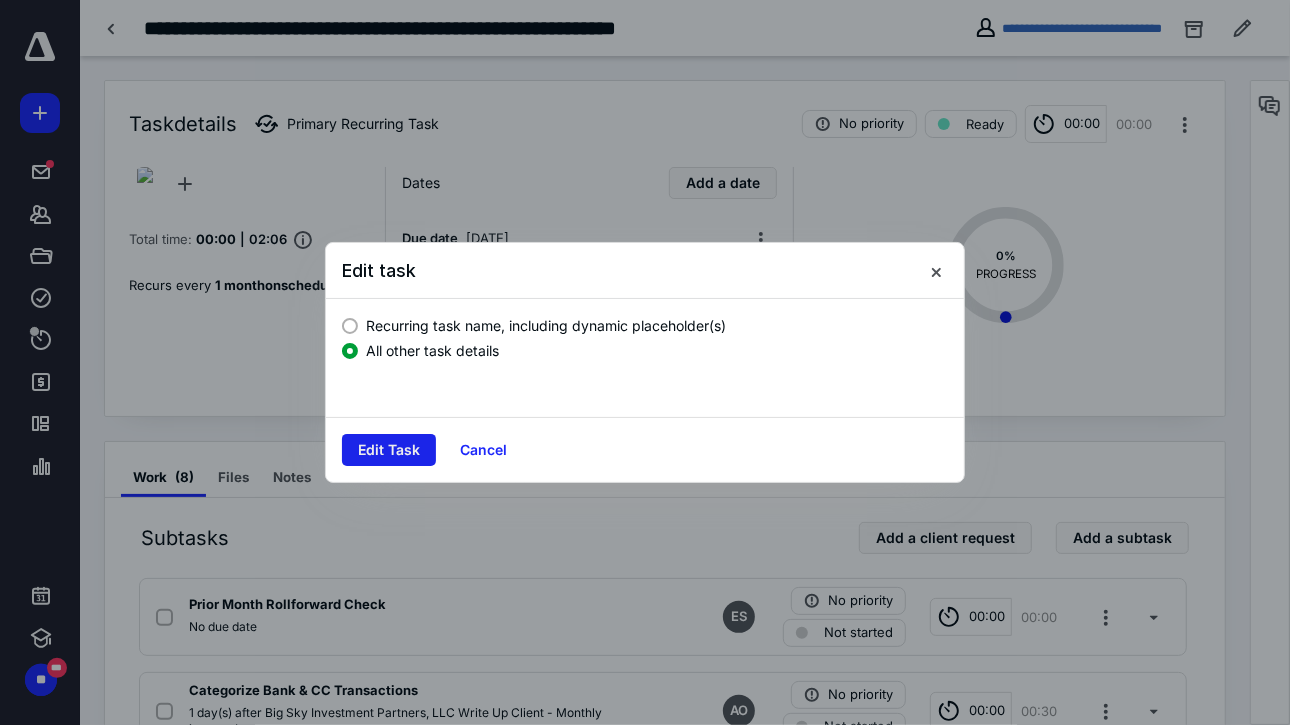 click on "Edit Task" at bounding box center [389, 450] 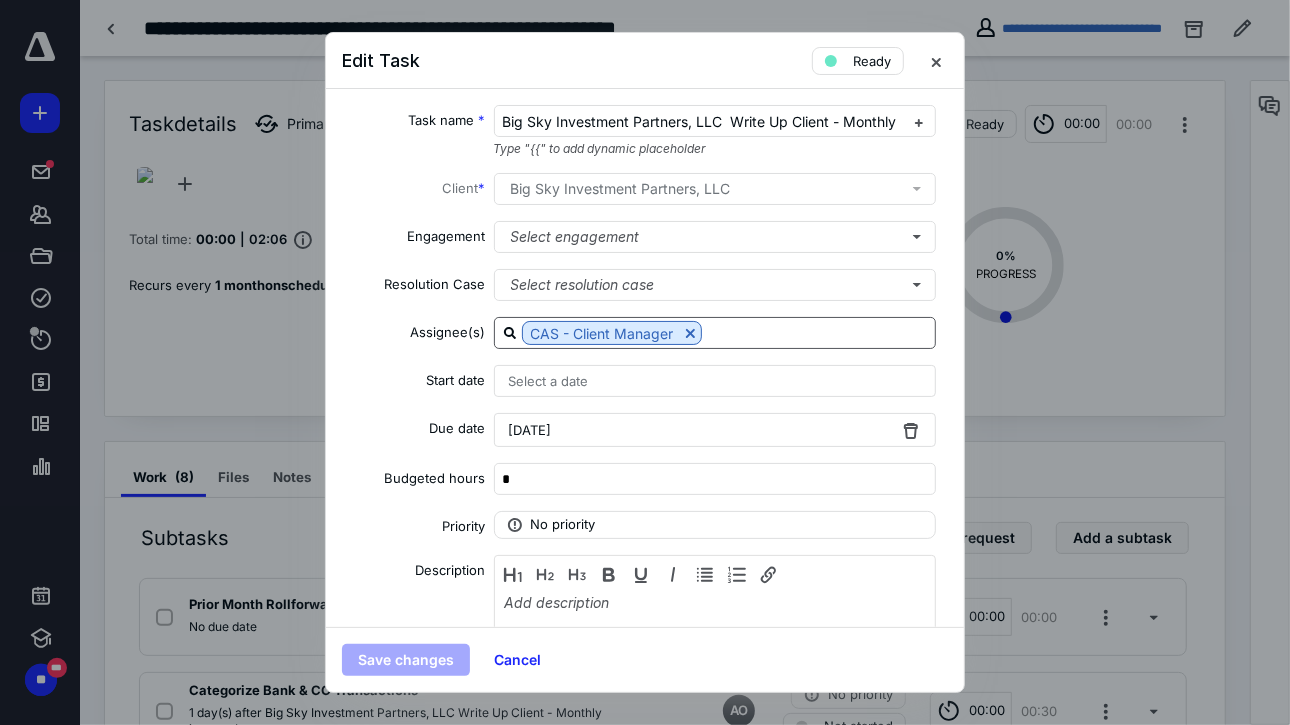 click at bounding box center (818, 332) 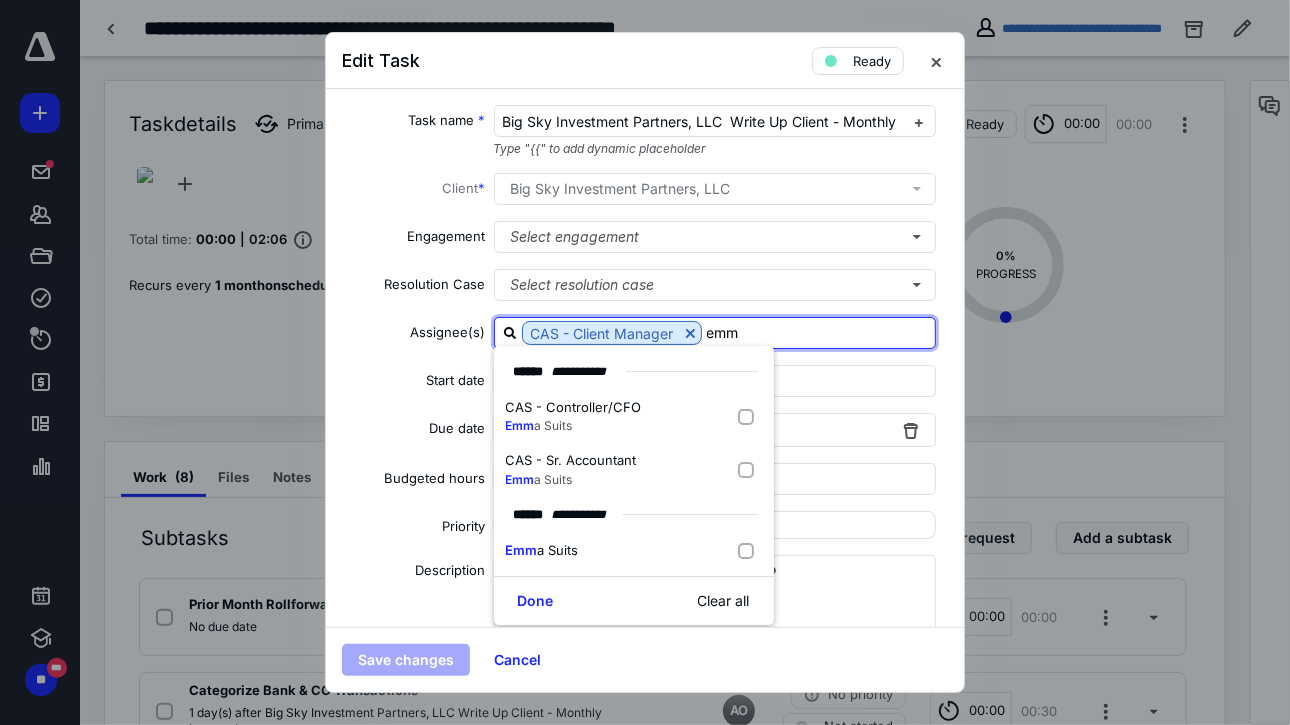 type on "[PERSON_NAME]" 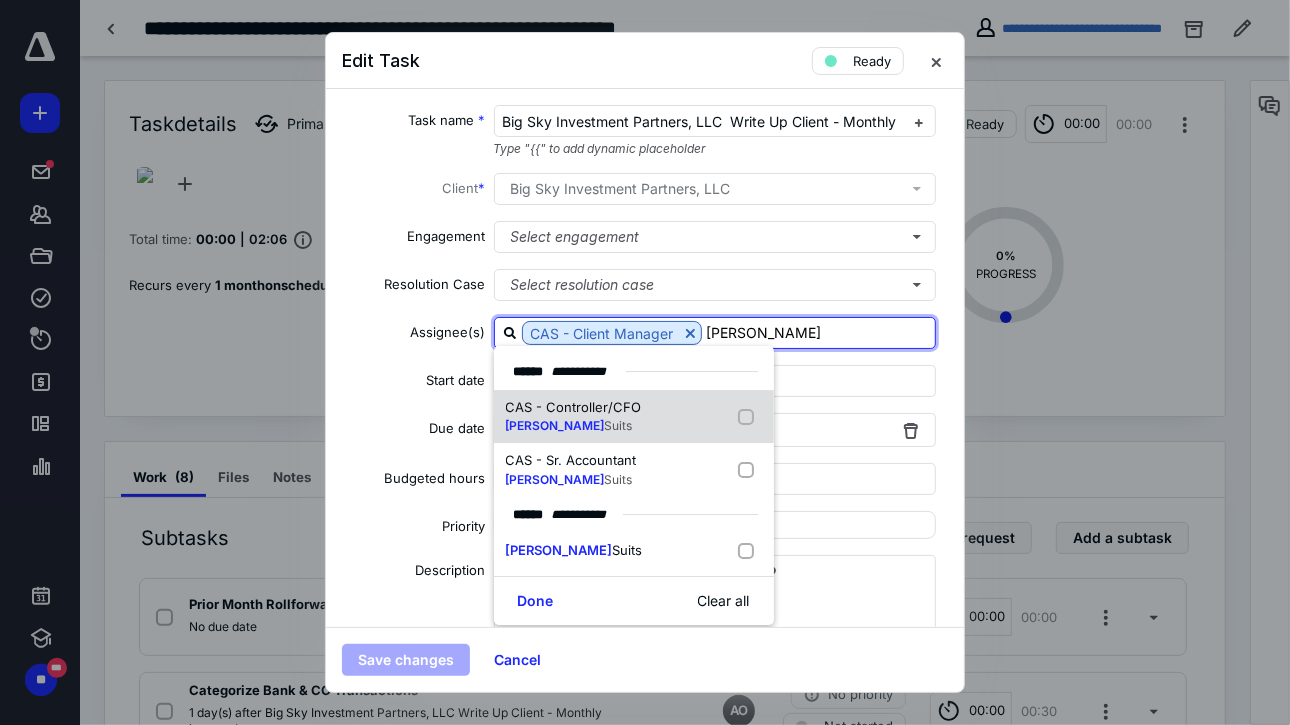 click at bounding box center (750, 417) 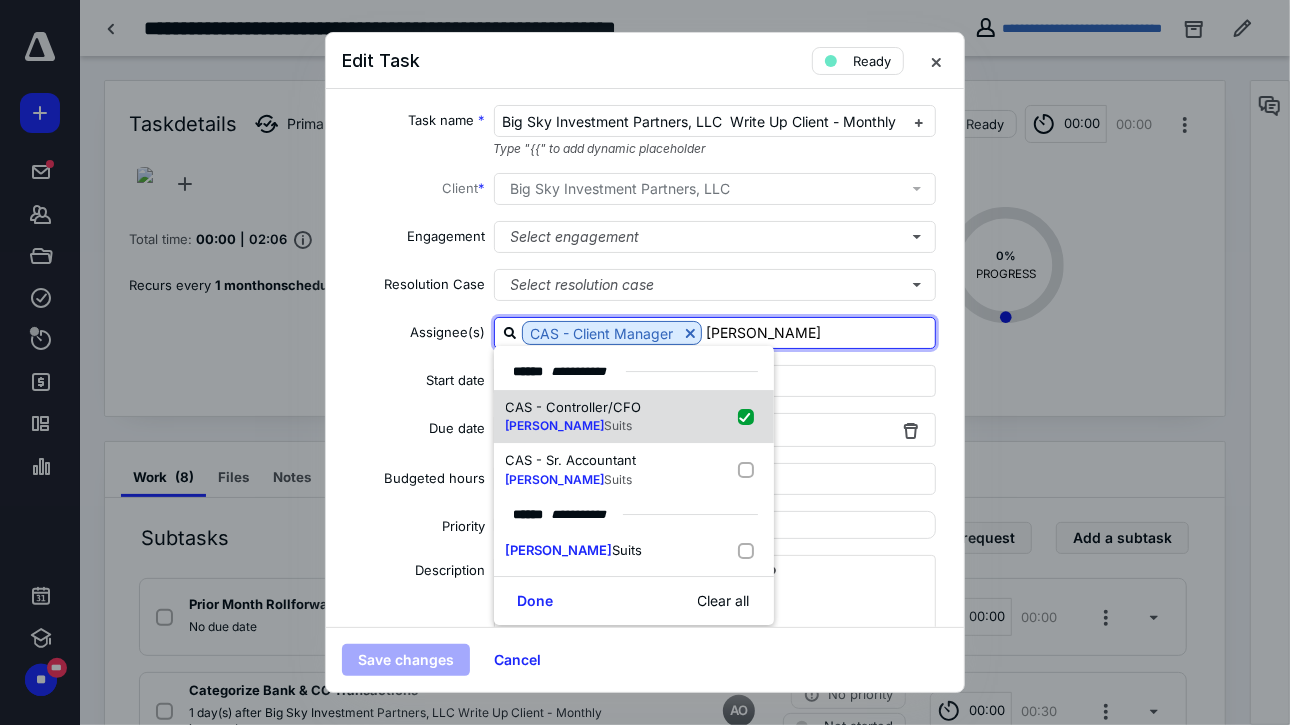 checkbox on "true" 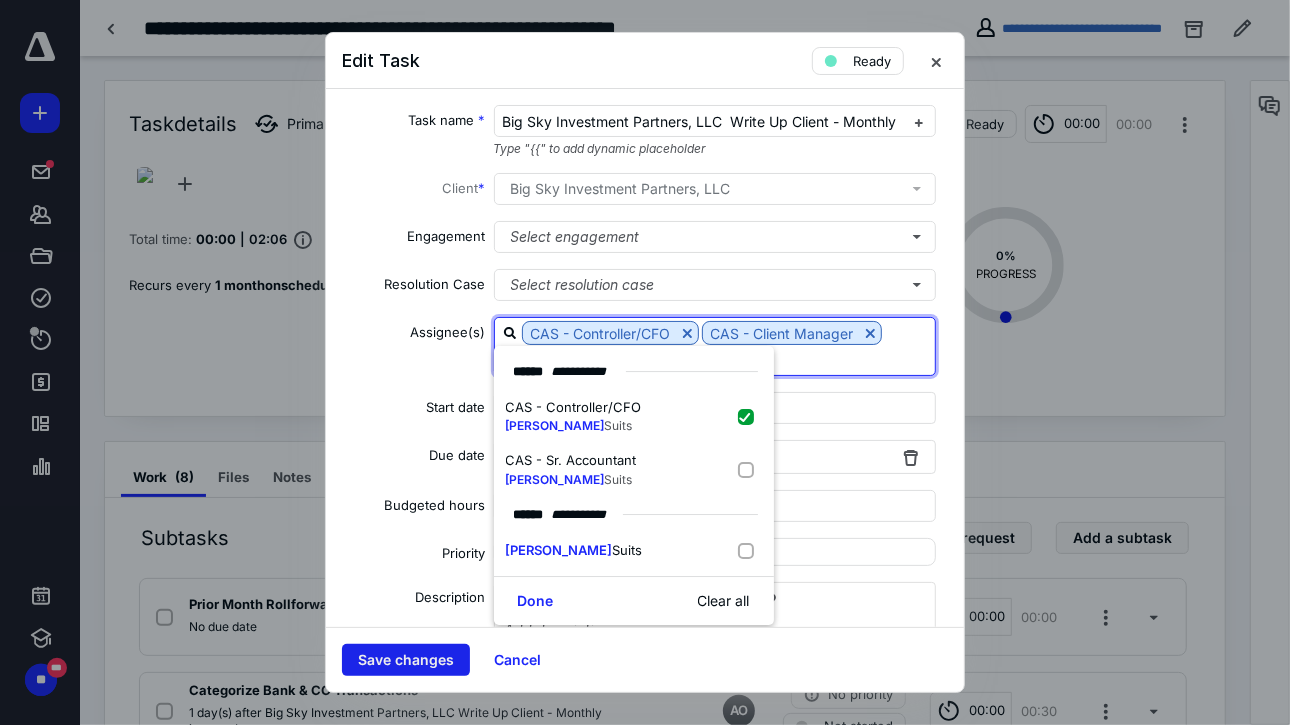 type on "[PERSON_NAME]" 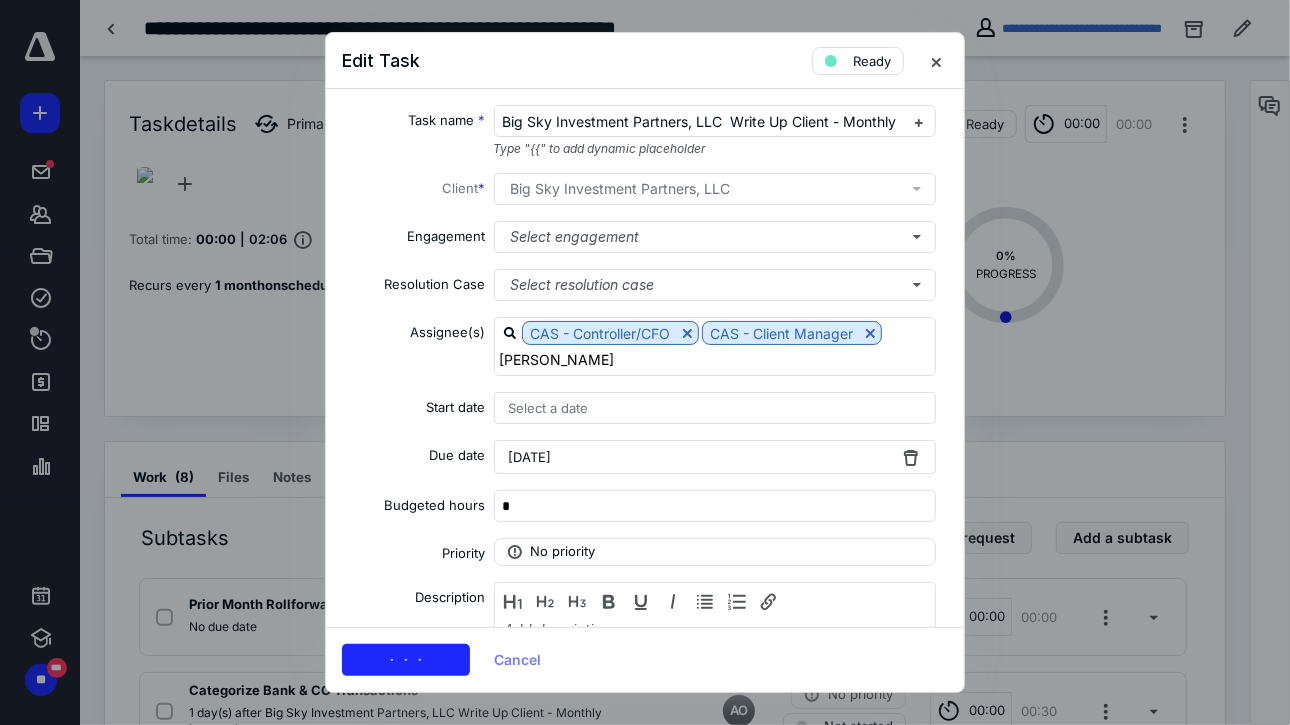 type 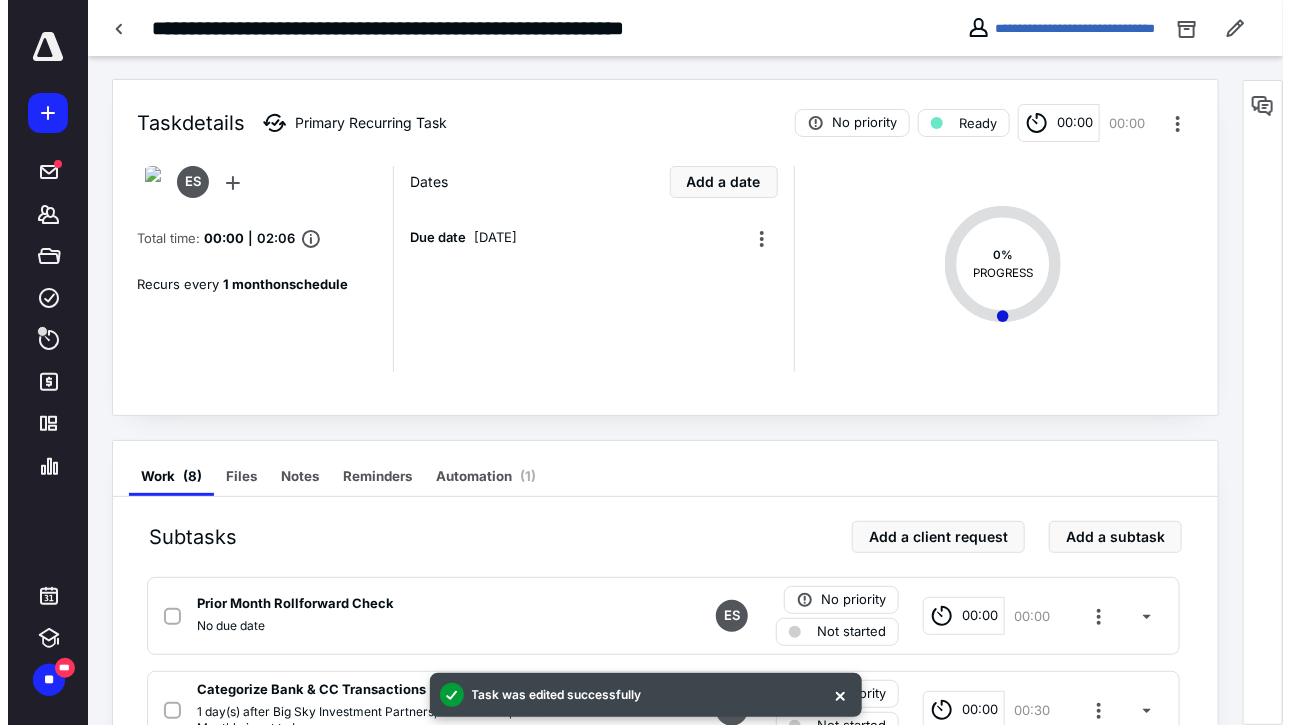 scroll, scrollTop: 0, scrollLeft: 0, axis: both 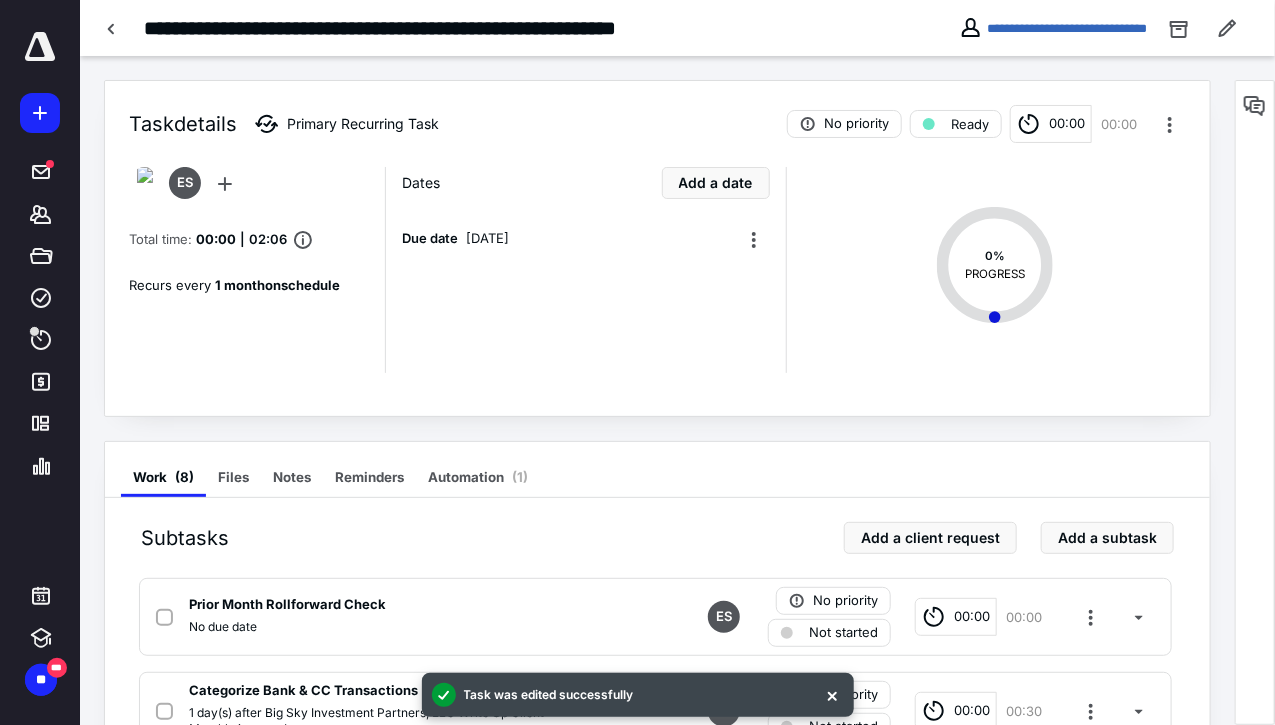 click at bounding box center [225, 183] 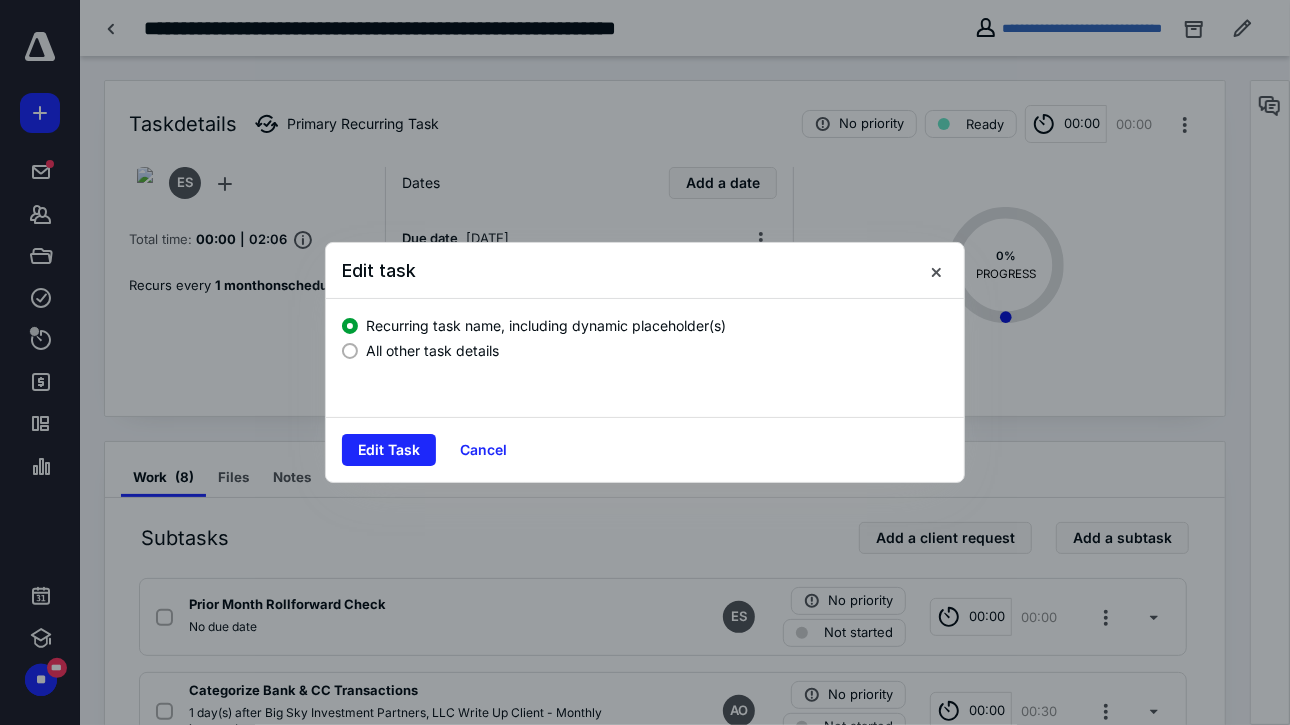 click on "All other task details" at bounding box center [432, 350] 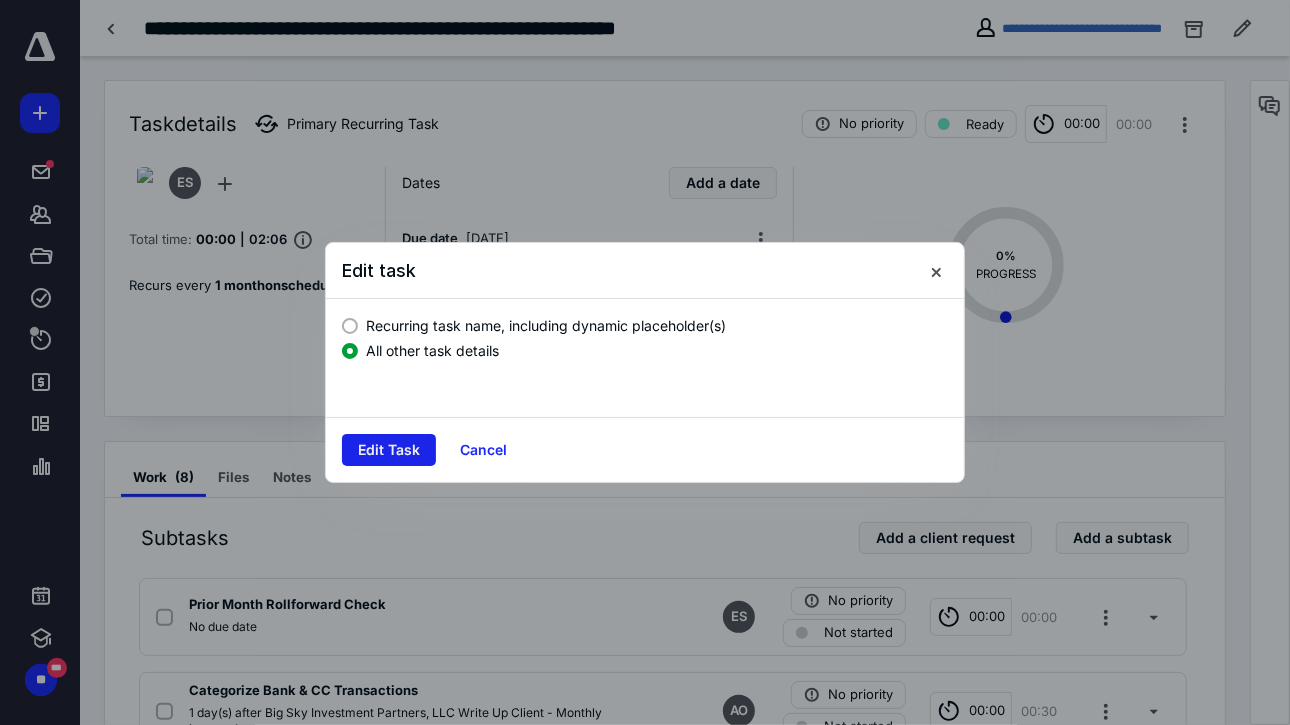 click on "Edit Task" at bounding box center [389, 450] 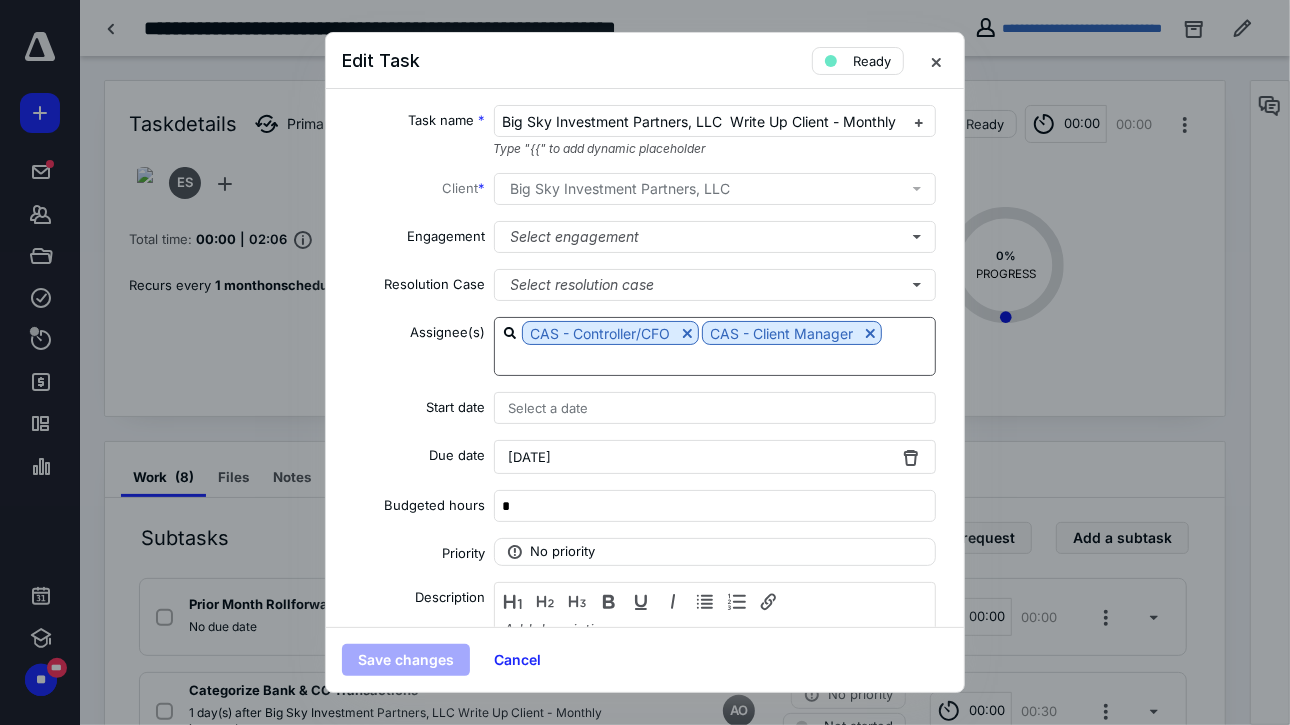 click on "CAS - Controller/CFO CAS - Client Manager" at bounding box center [715, 346] 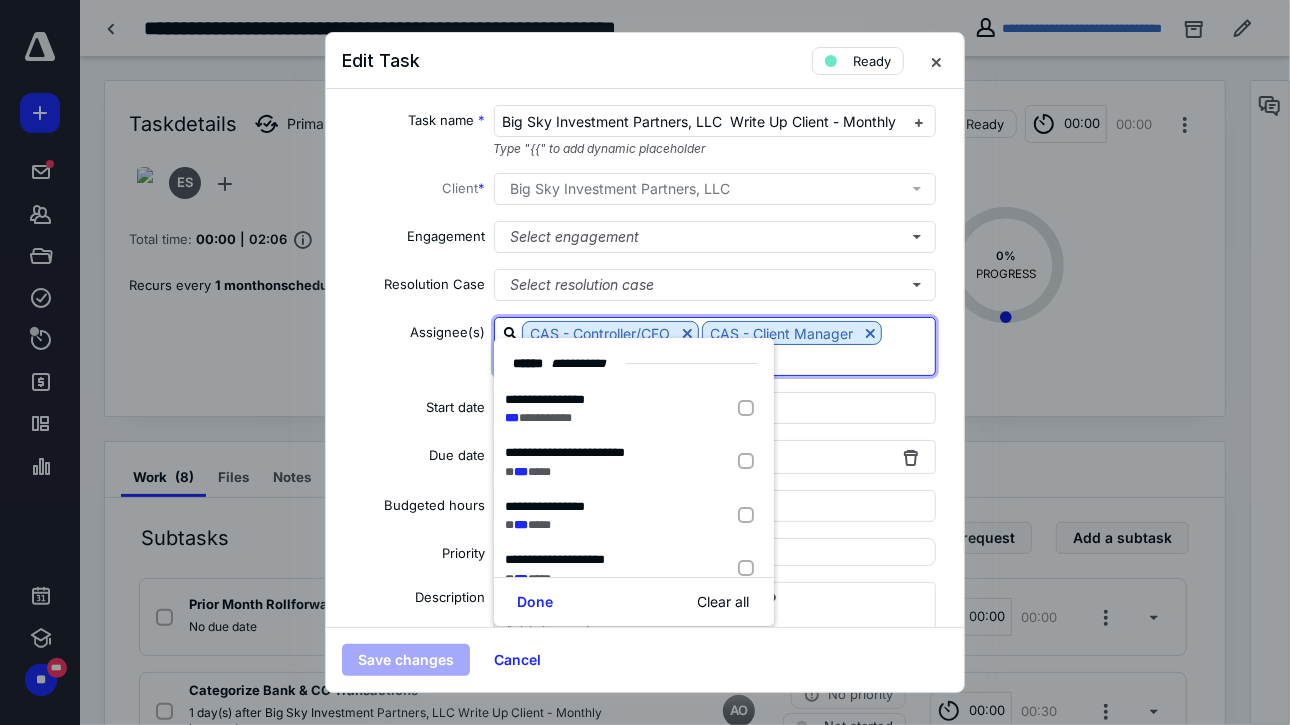 type on "ass" 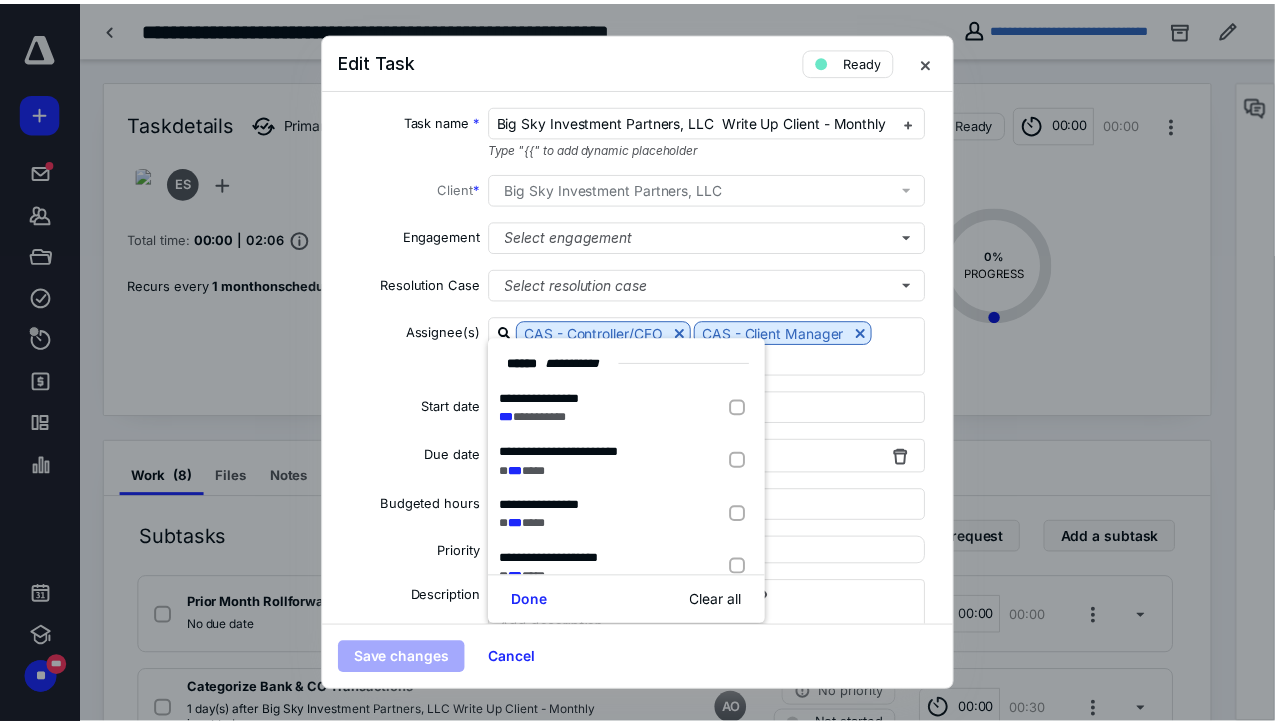 scroll, scrollTop: 0, scrollLeft: 0, axis: both 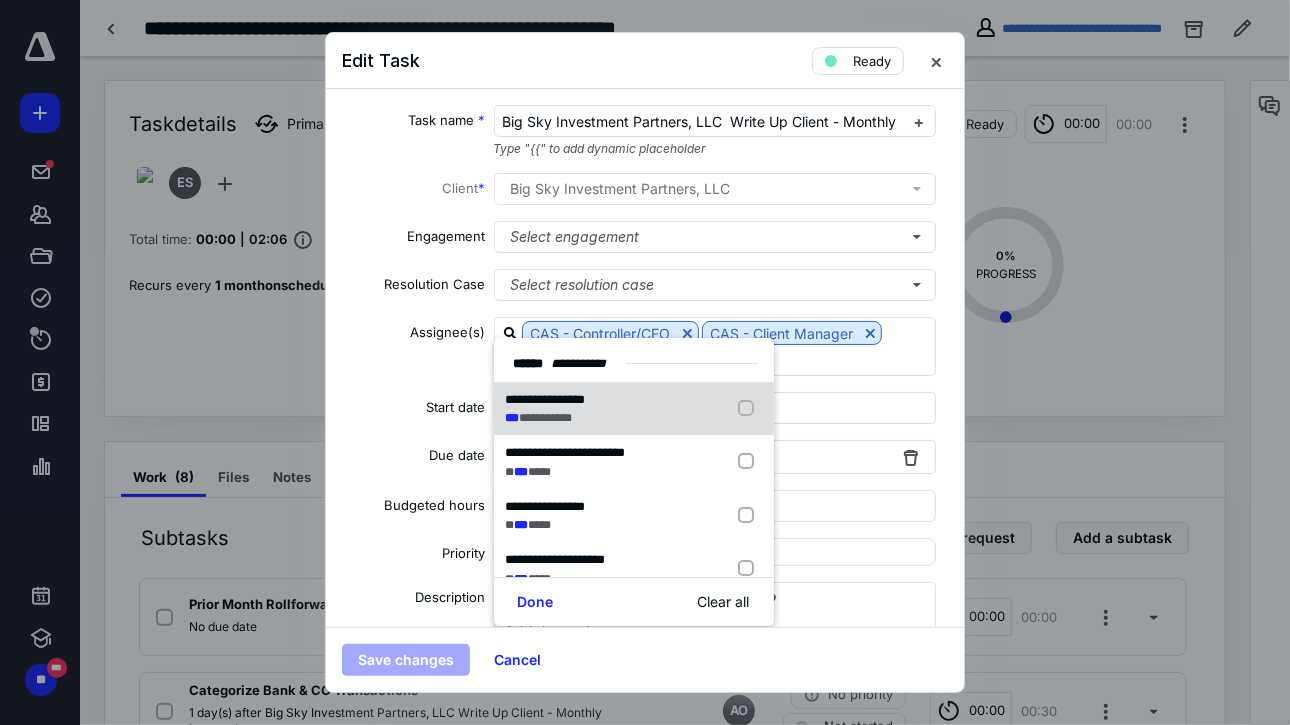 click at bounding box center [750, 409] 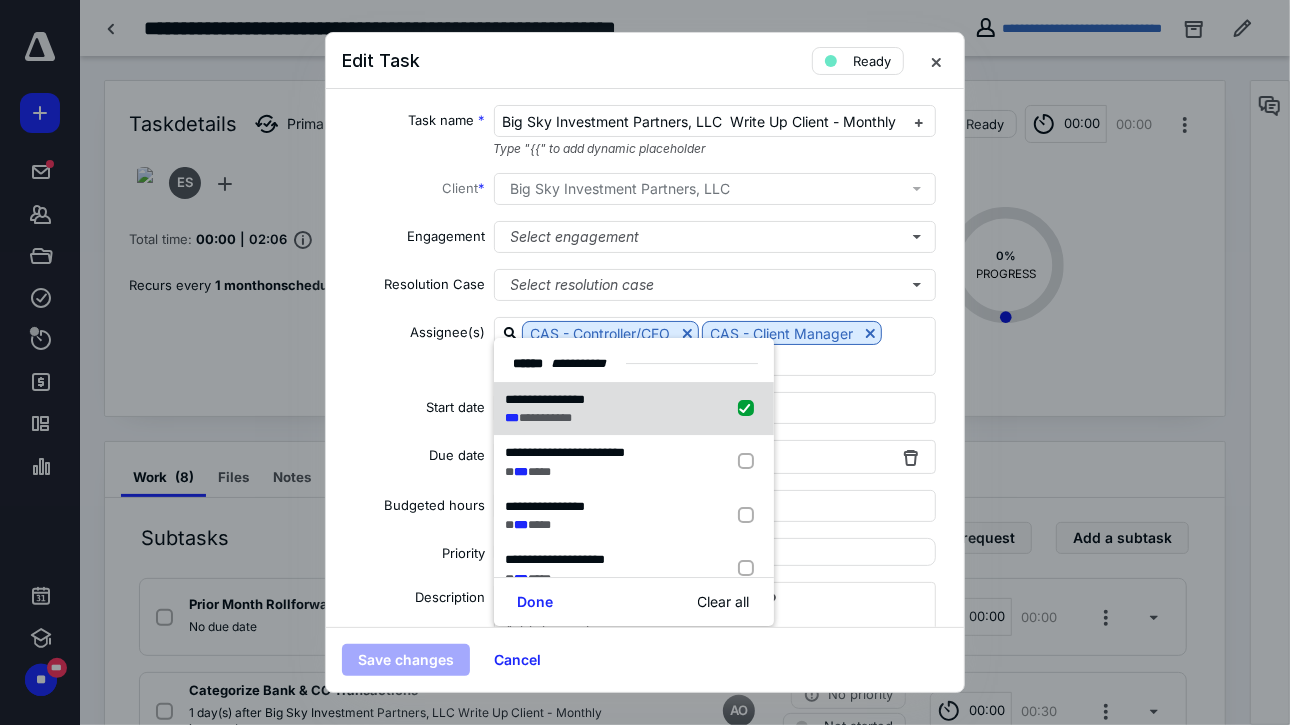 checkbox on "true" 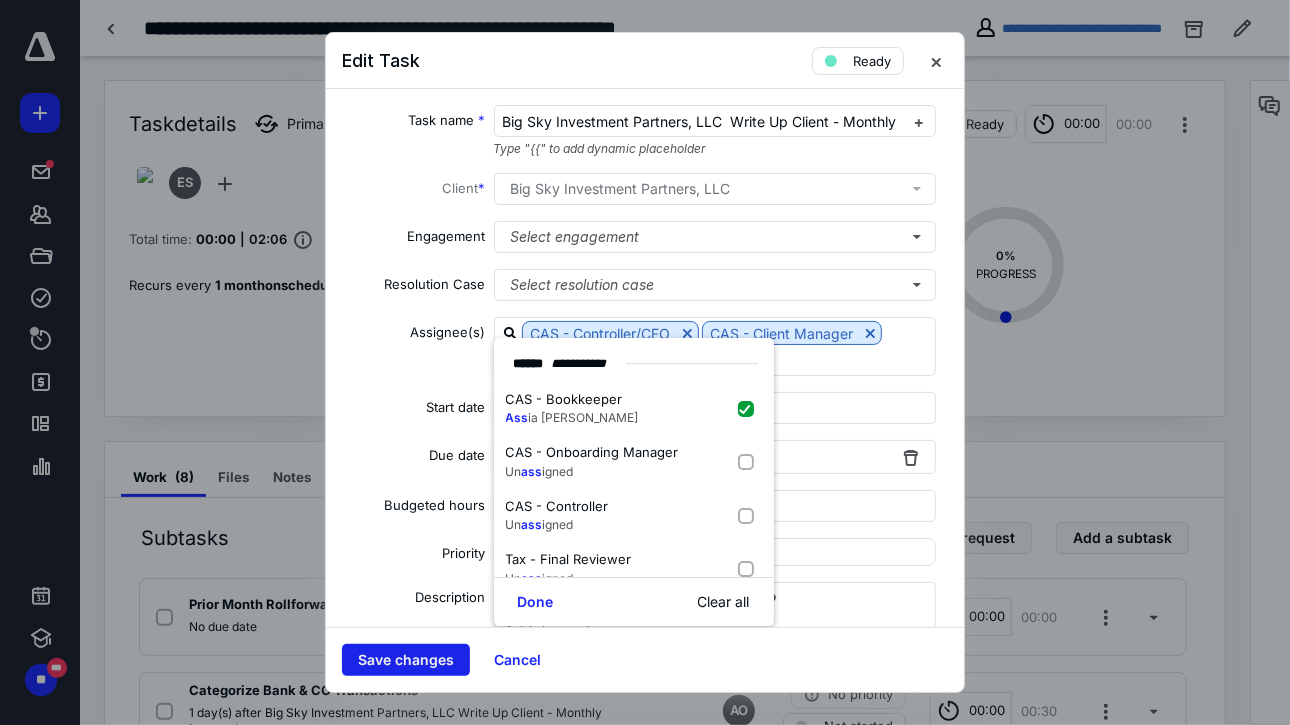 click on "Save changes" at bounding box center [406, 660] 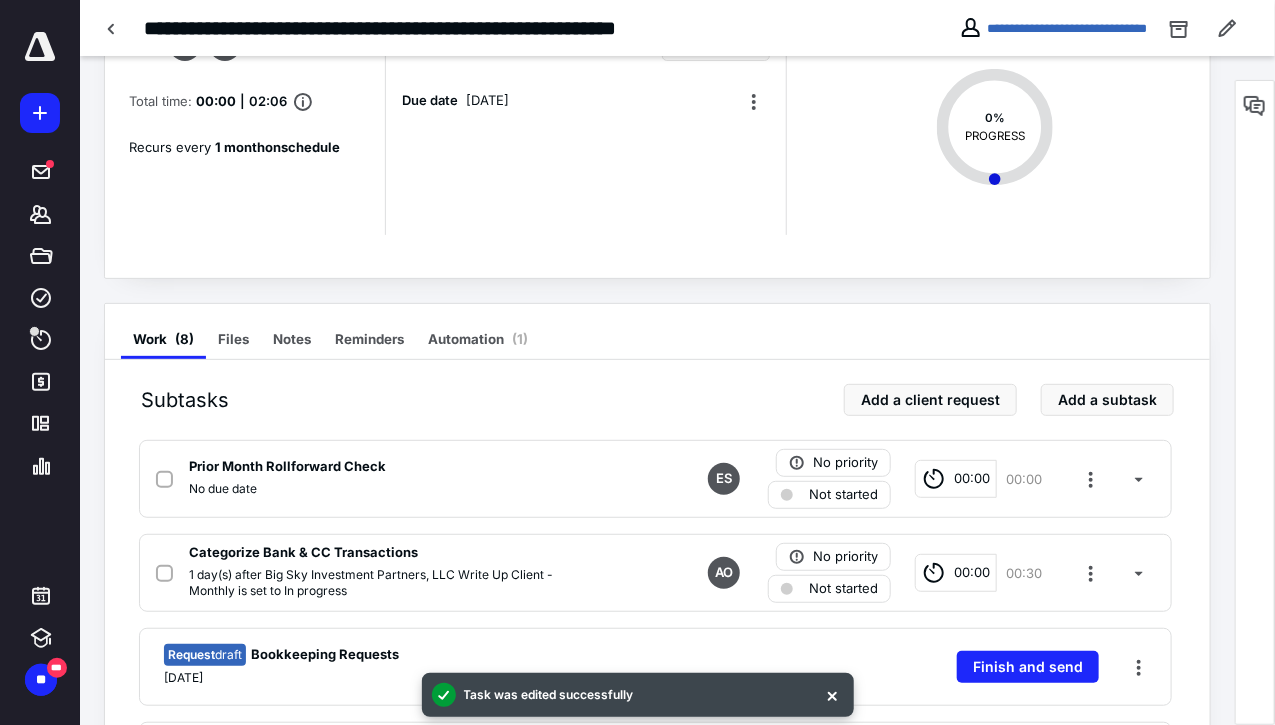 scroll, scrollTop: 0, scrollLeft: 0, axis: both 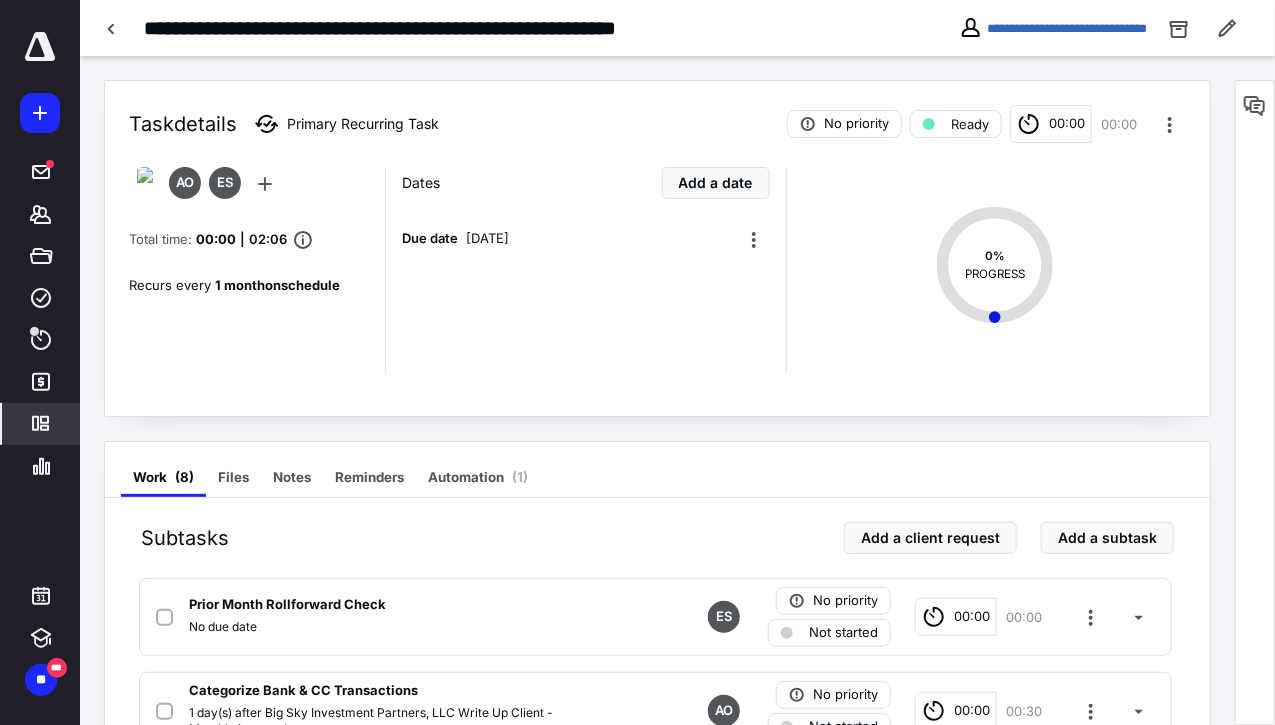 click on "*********" at bounding box center (41, 424) 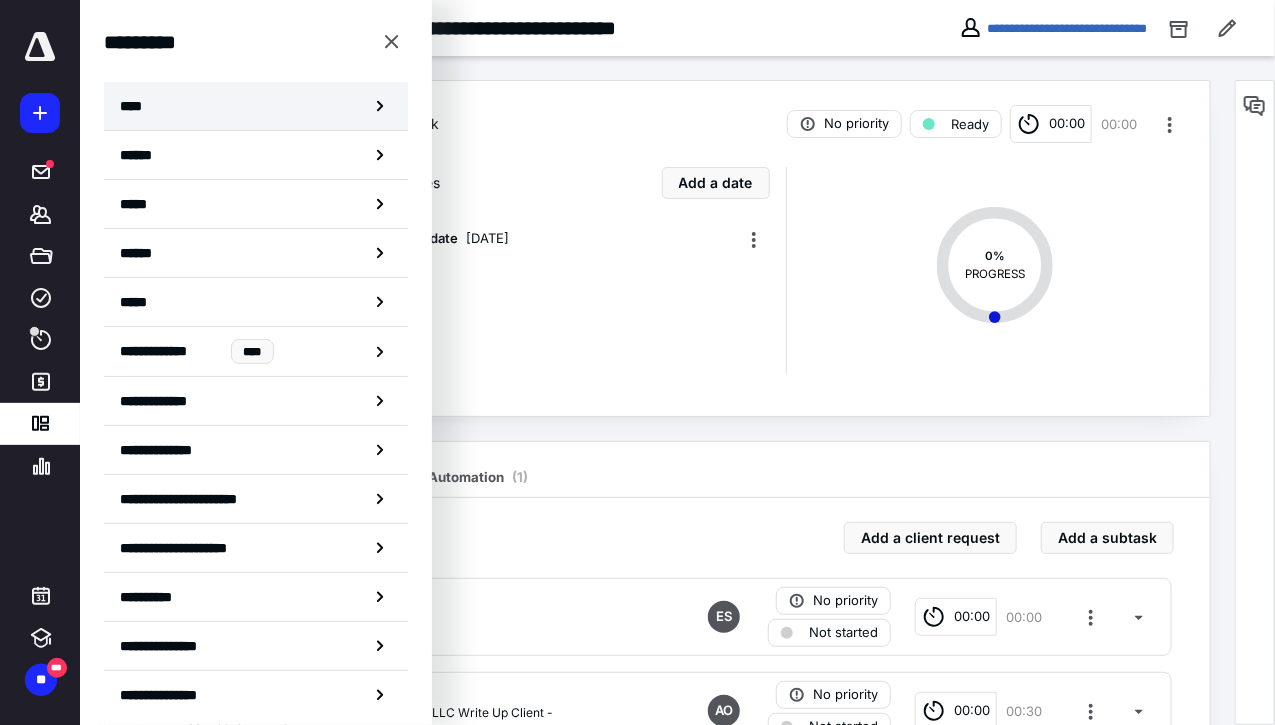 click on "****" at bounding box center (256, 106) 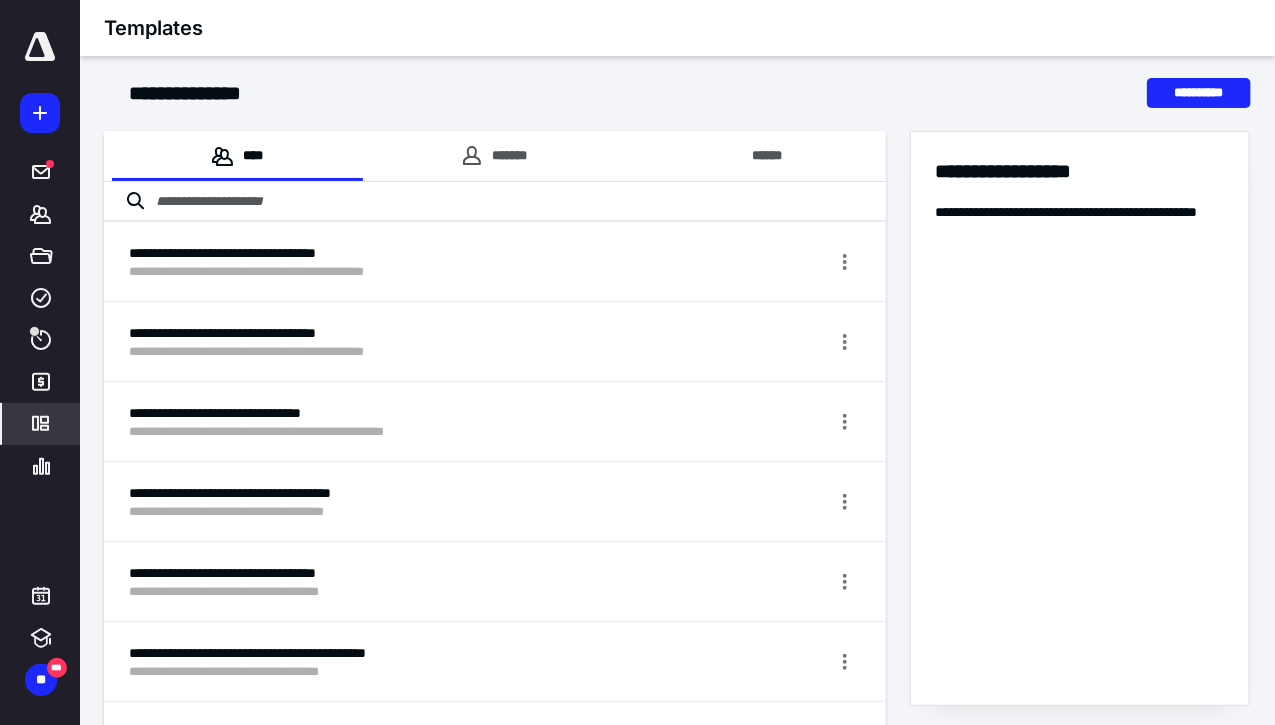 click at bounding box center (495, 202) 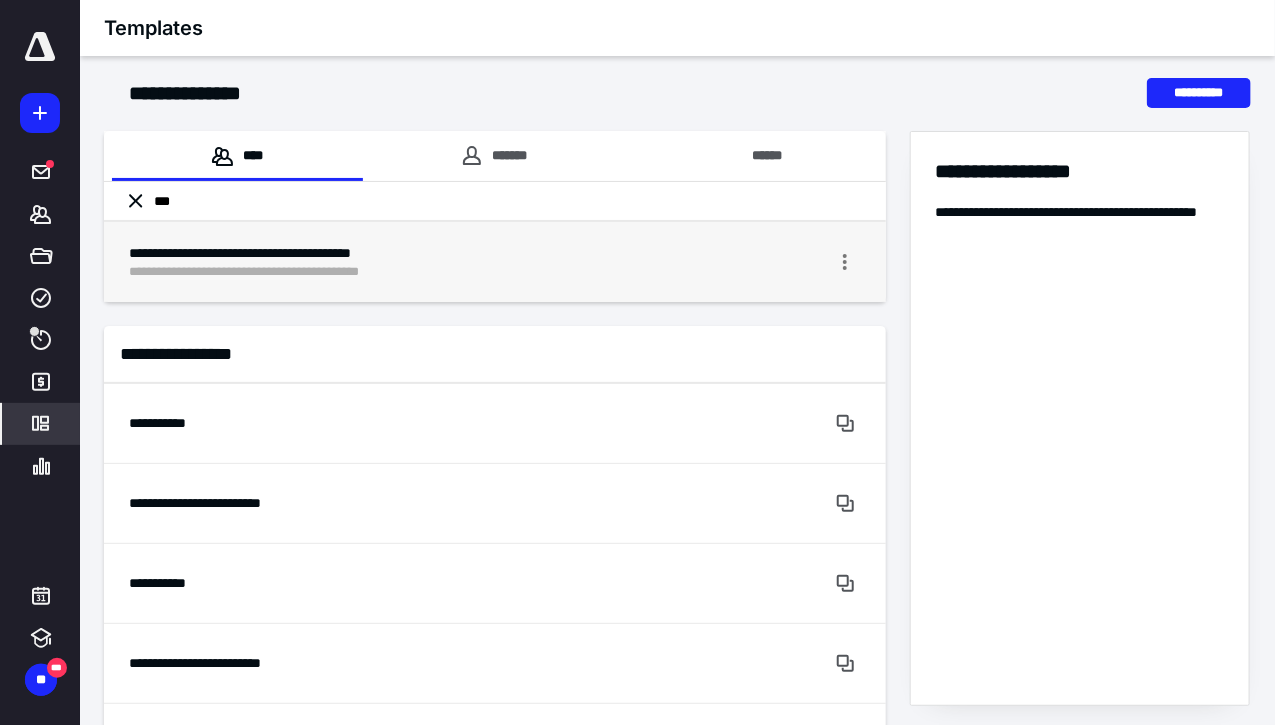 type on "***" 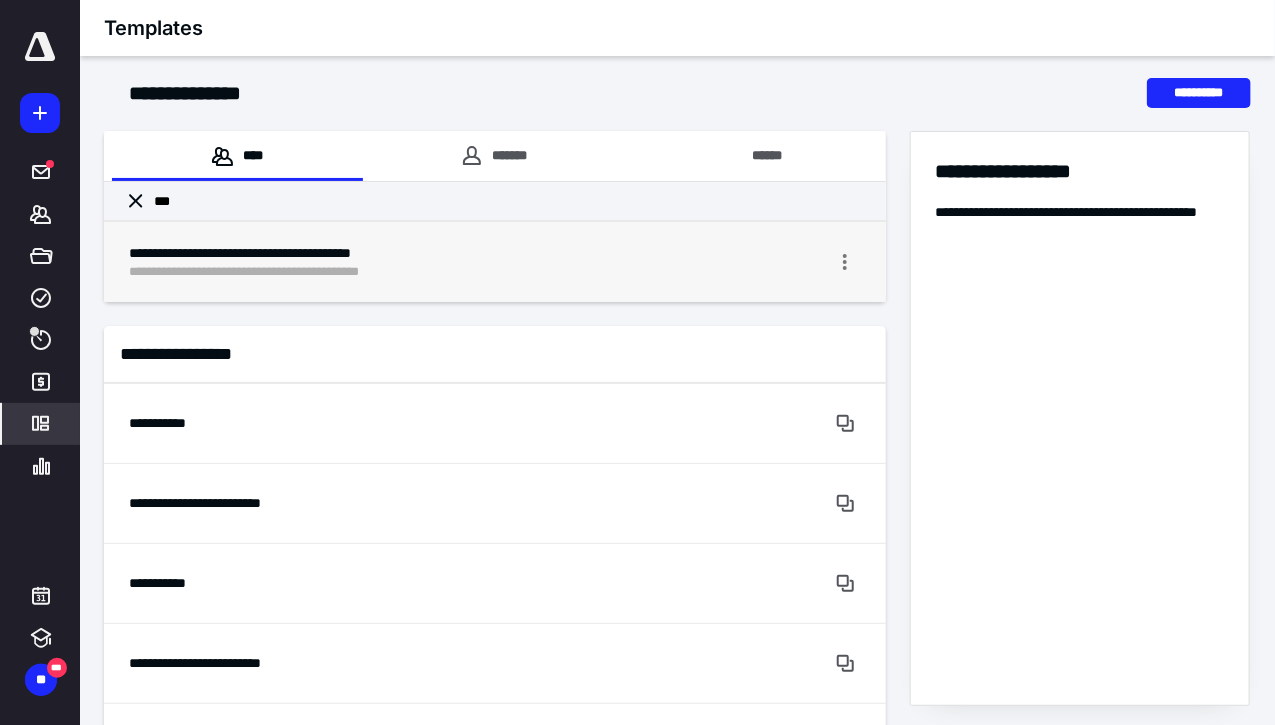 click on "**********" at bounding box center (420, 272) 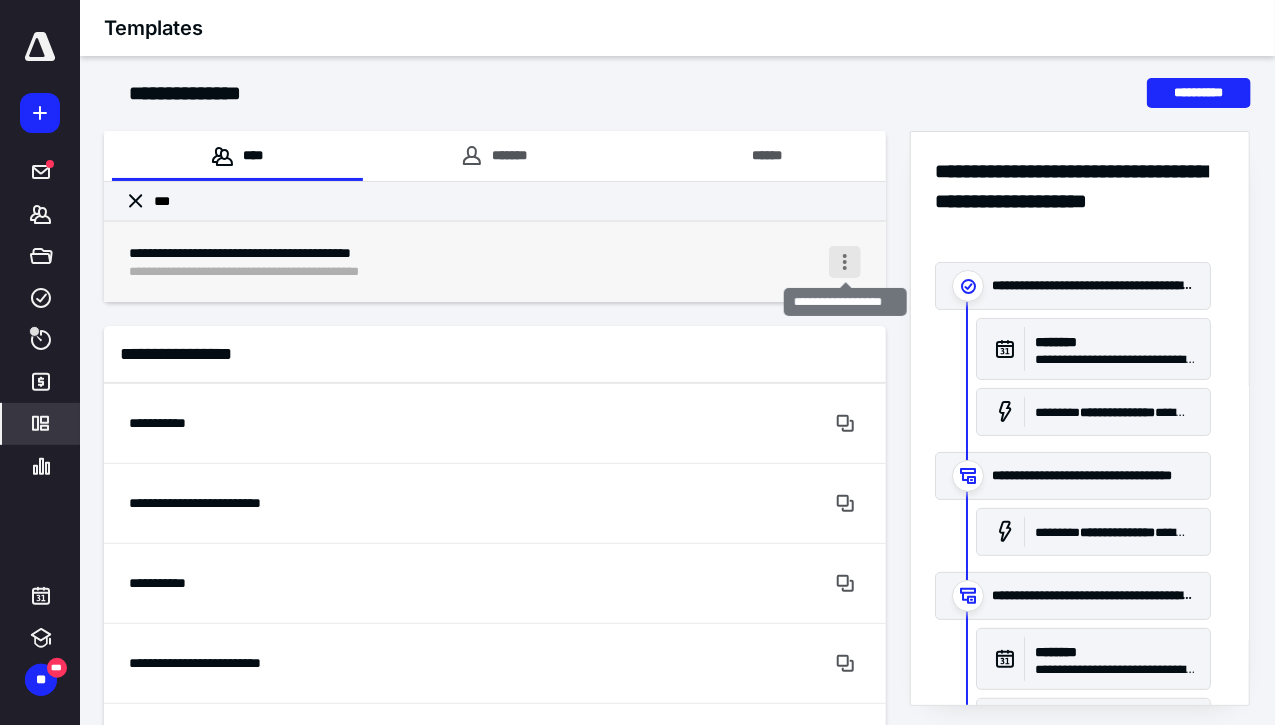 click at bounding box center (845, 262) 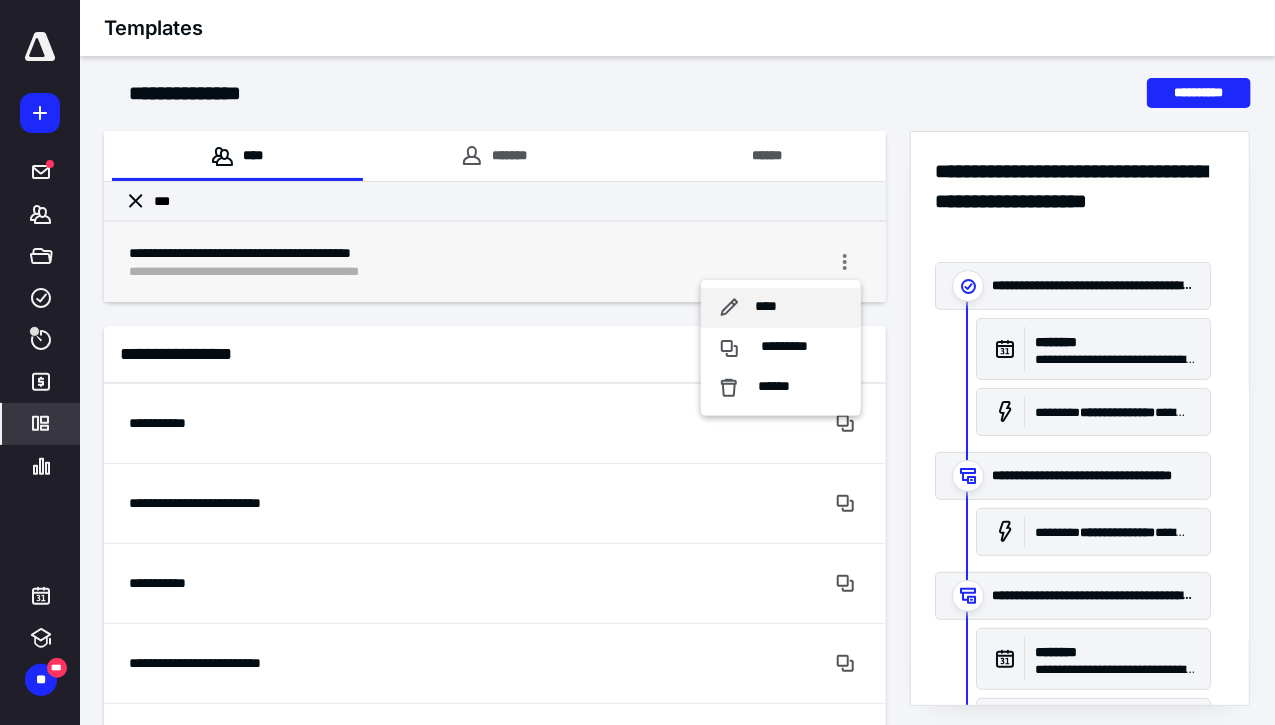 click on "****" at bounding box center (765, 307) 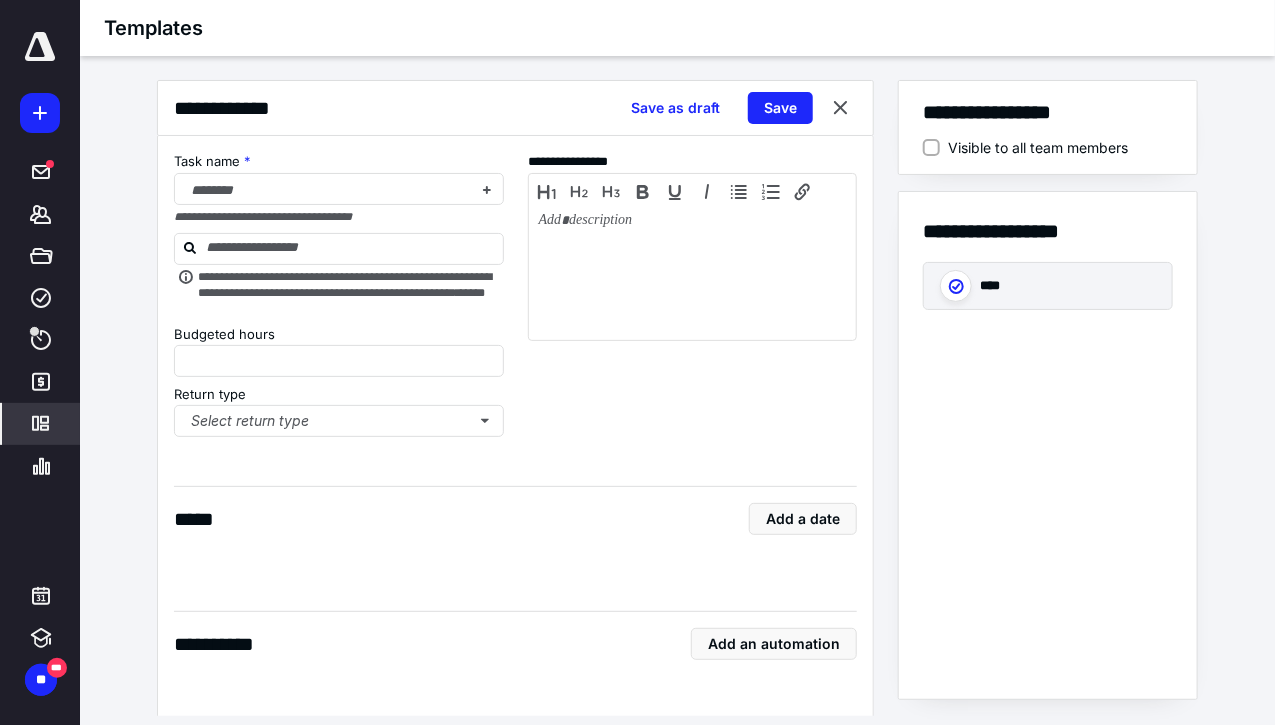 type on "*" 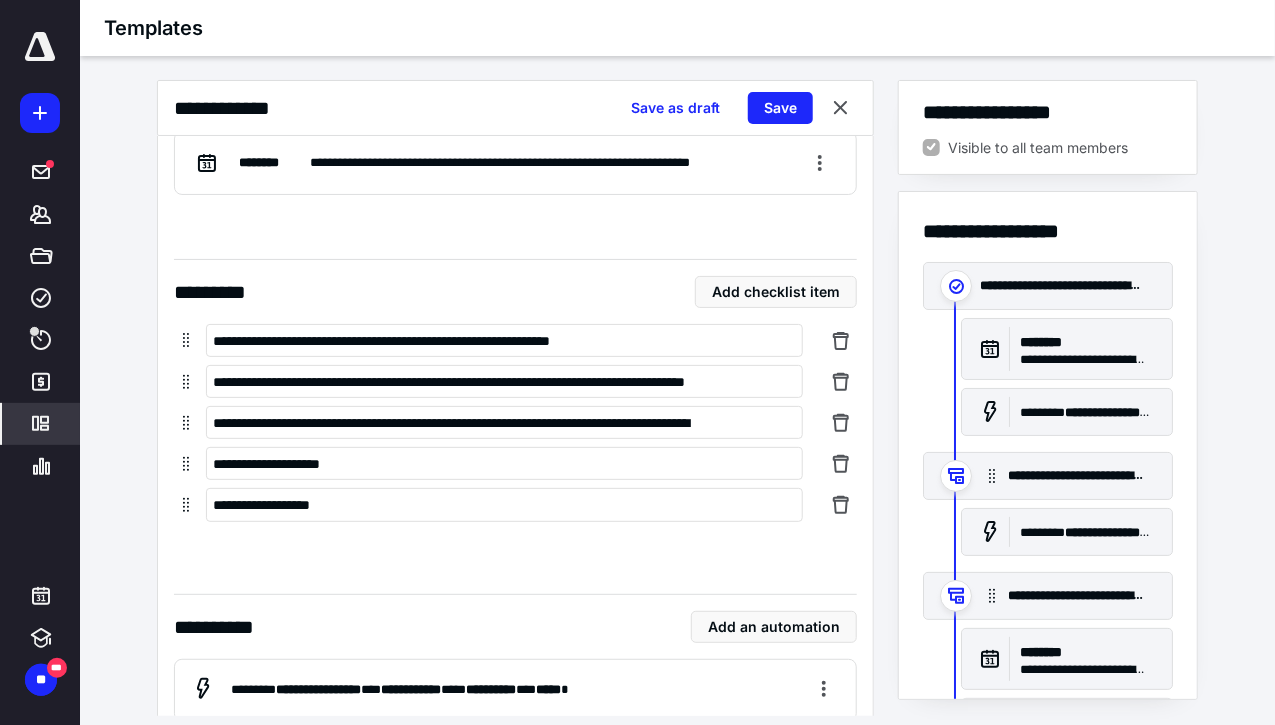 scroll, scrollTop: 4618, scrollLeft: 0, axis: vertical 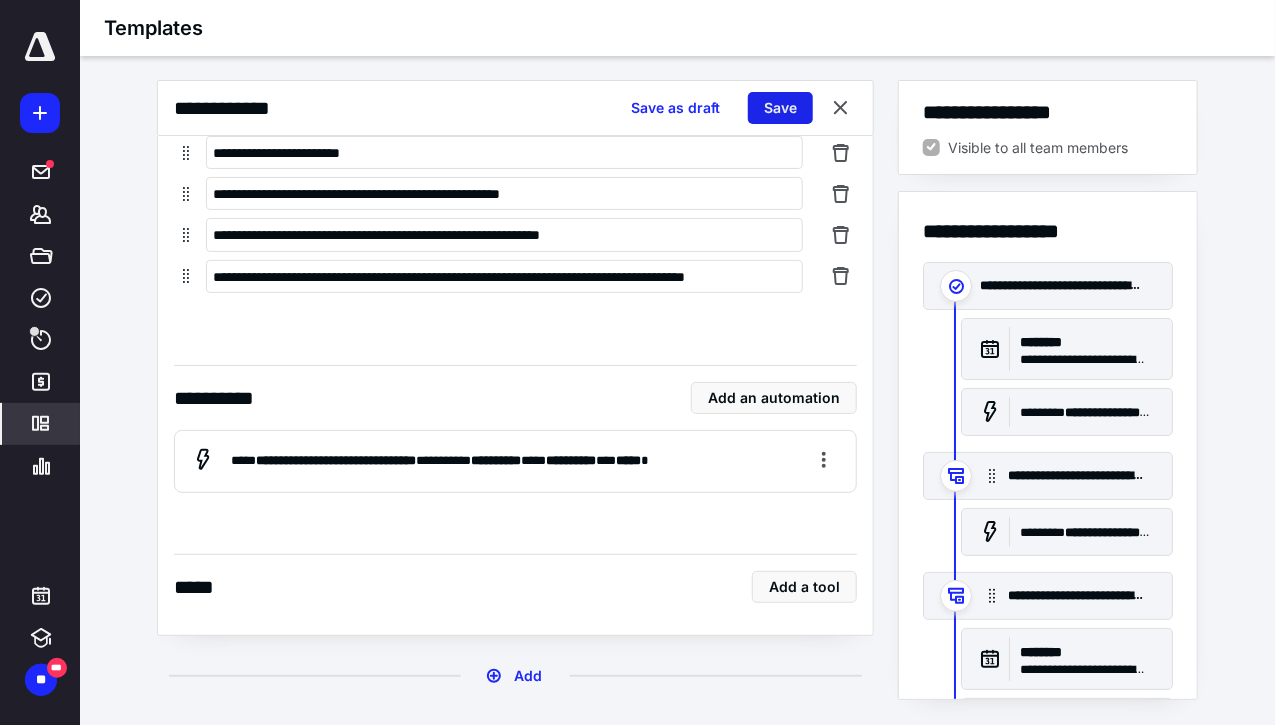 click on "Save" at bounding box center [780, 108] 